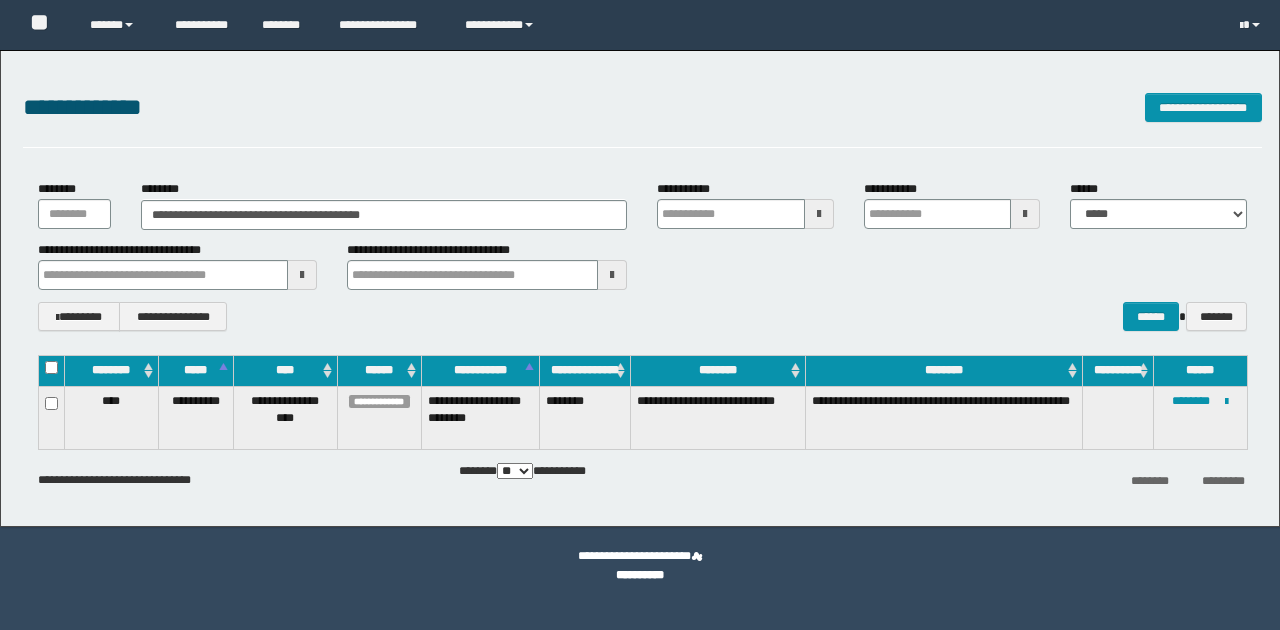 scroll, scrollTop: 0, scrollLeft: 0, axis: both 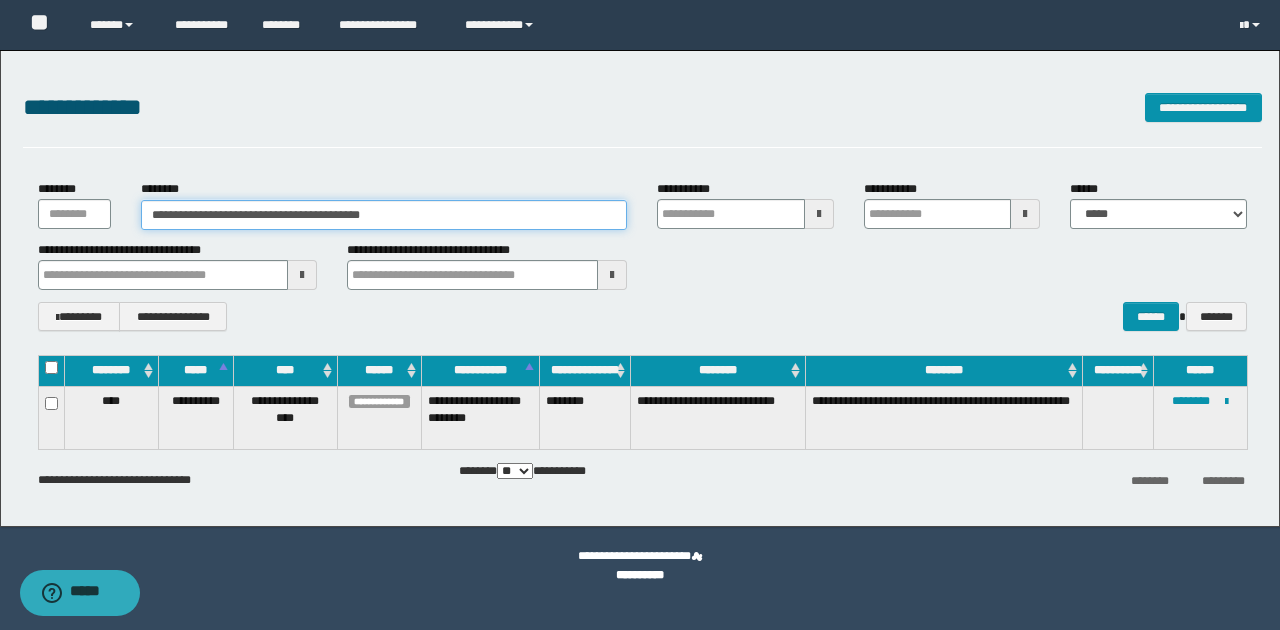 drag, startPoint x: 150, startPoint y: 211, endPoint x: 396, endPoint y: 212, distance: 246.00203 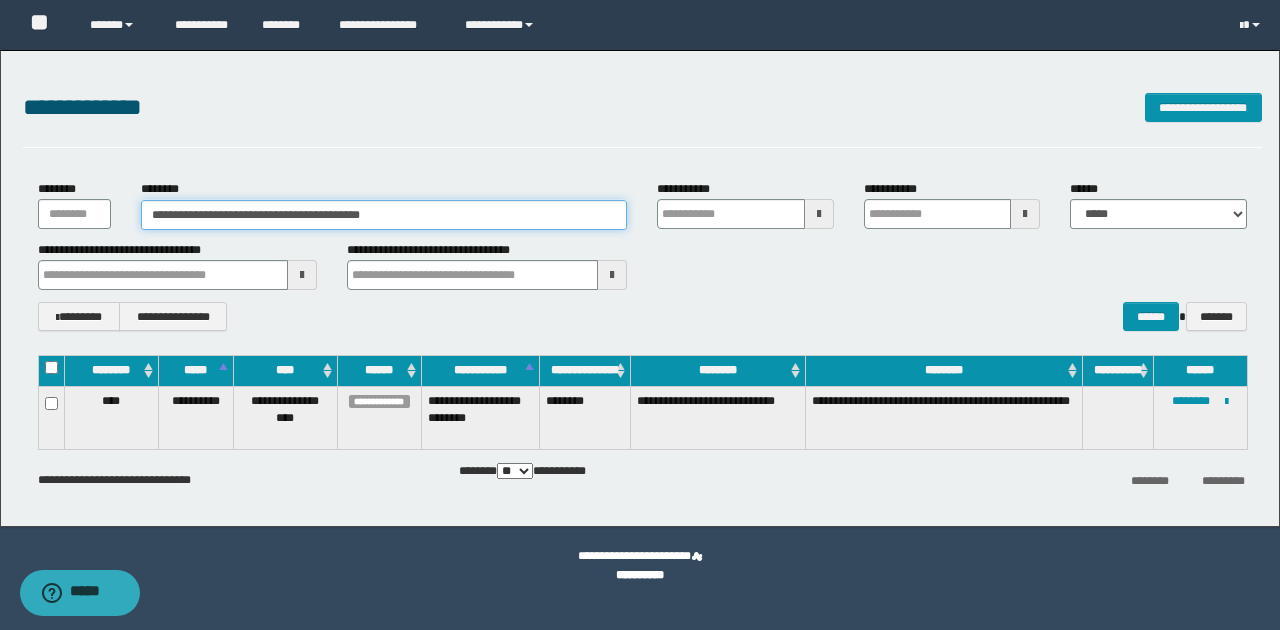 paste 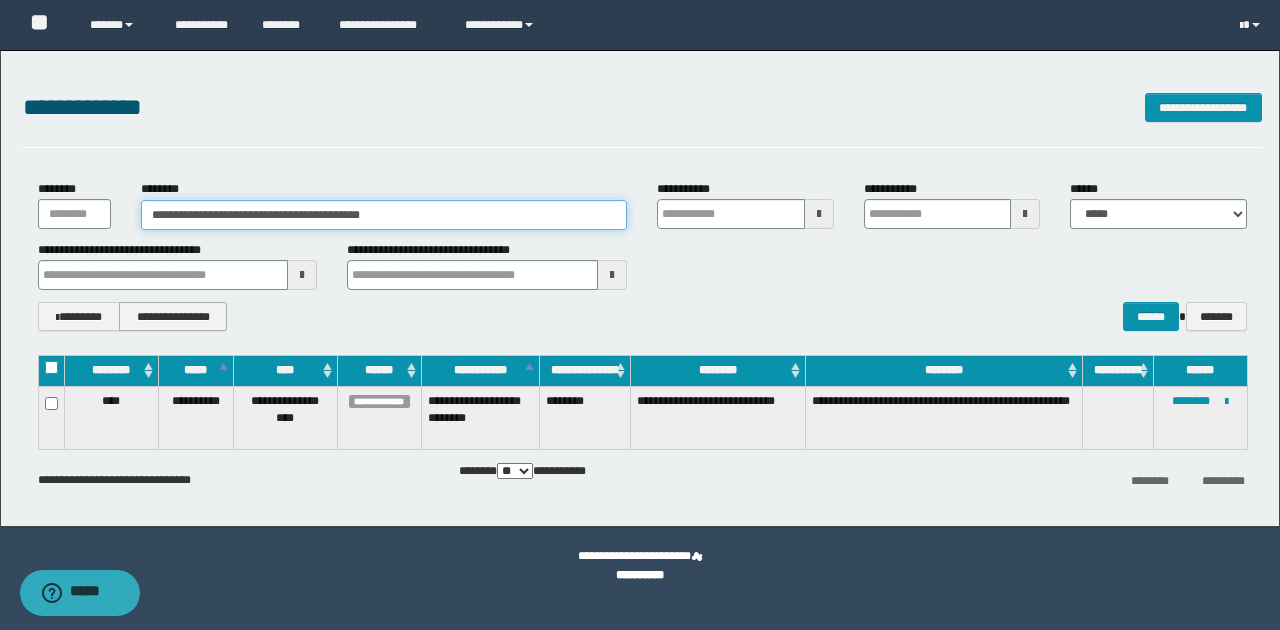 type on "********" 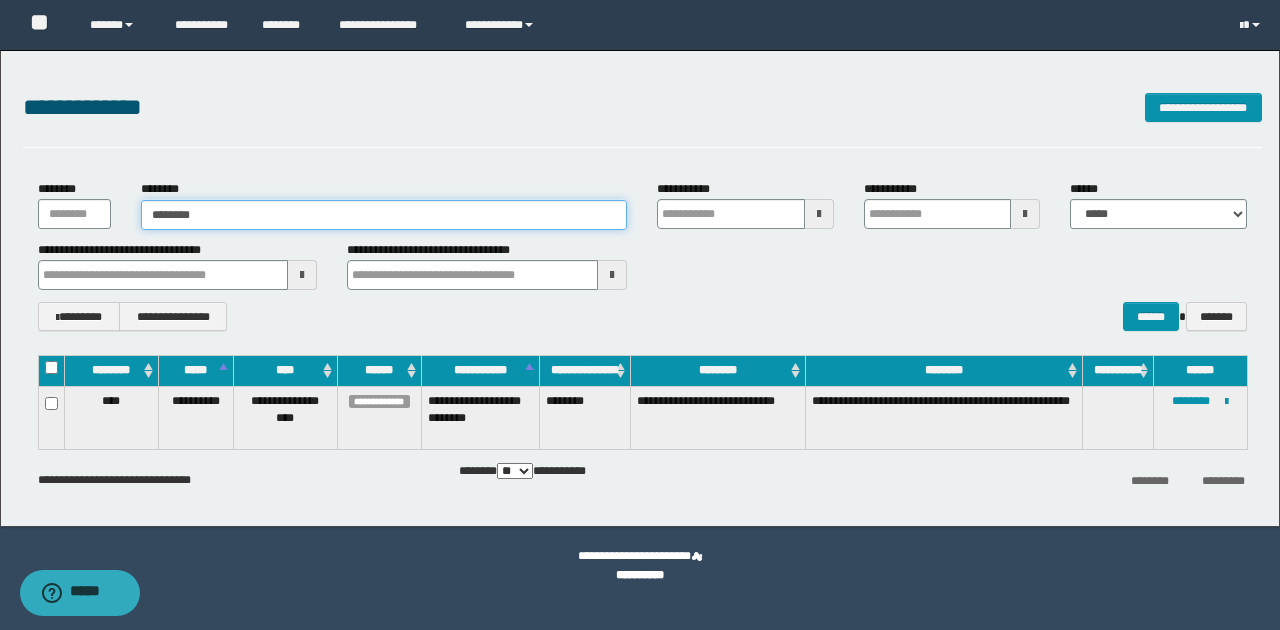 type on "********" 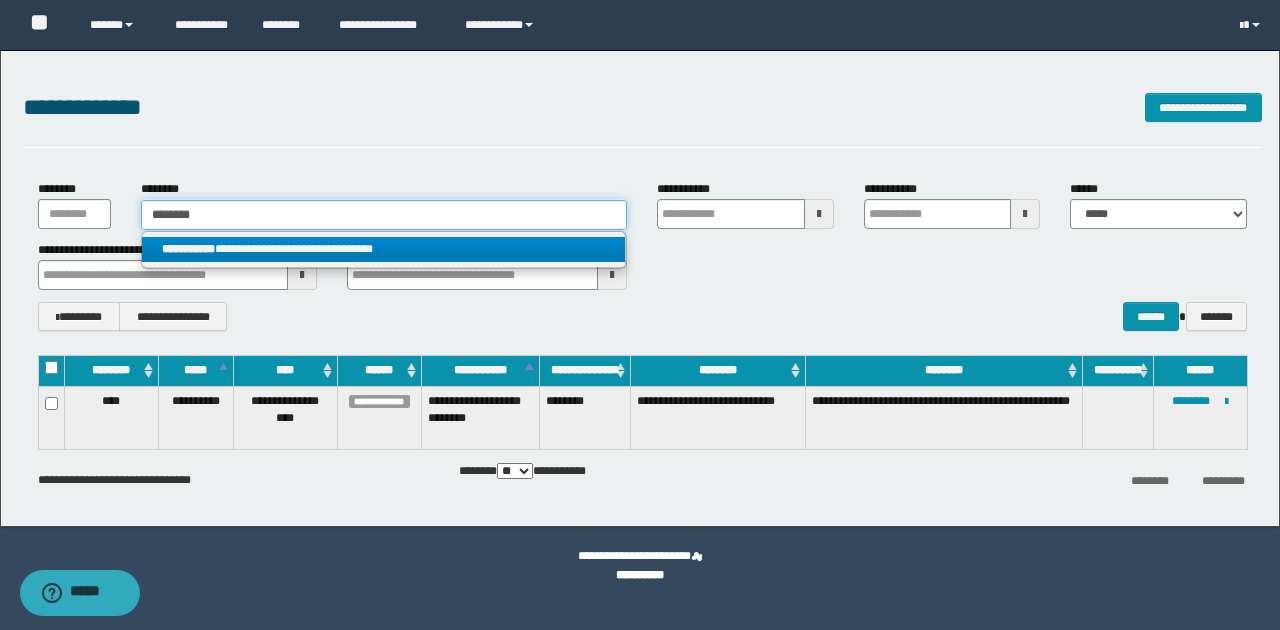 type on "********" 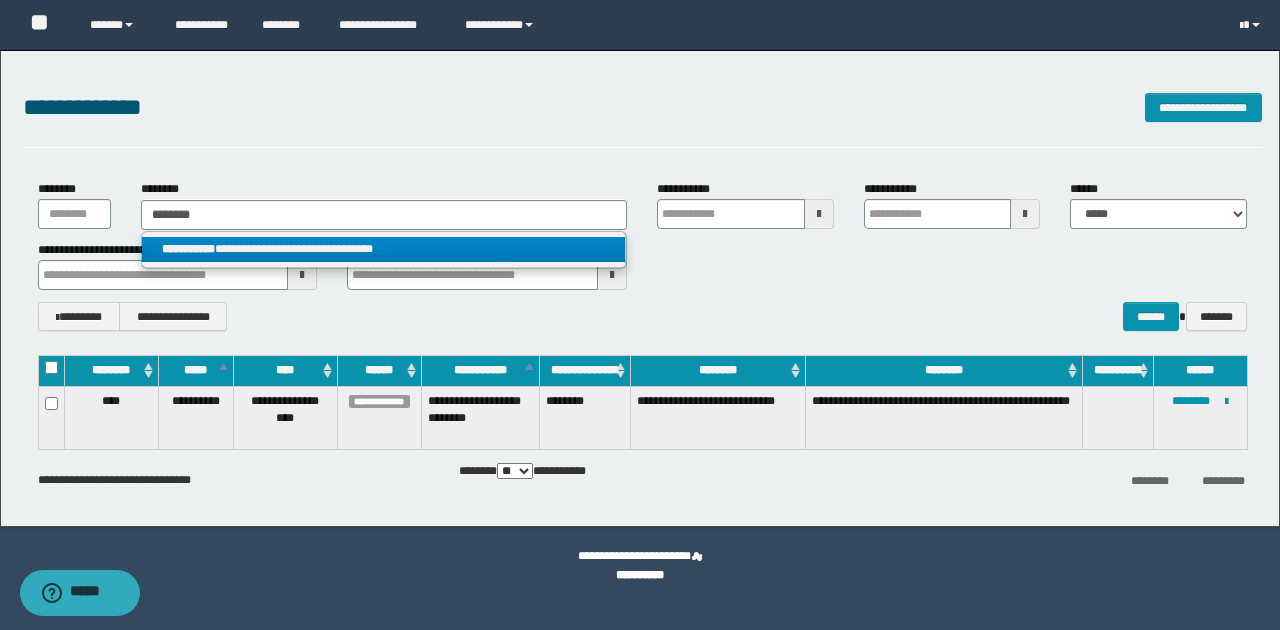 click on "**********" at bounding box center (384, 249) 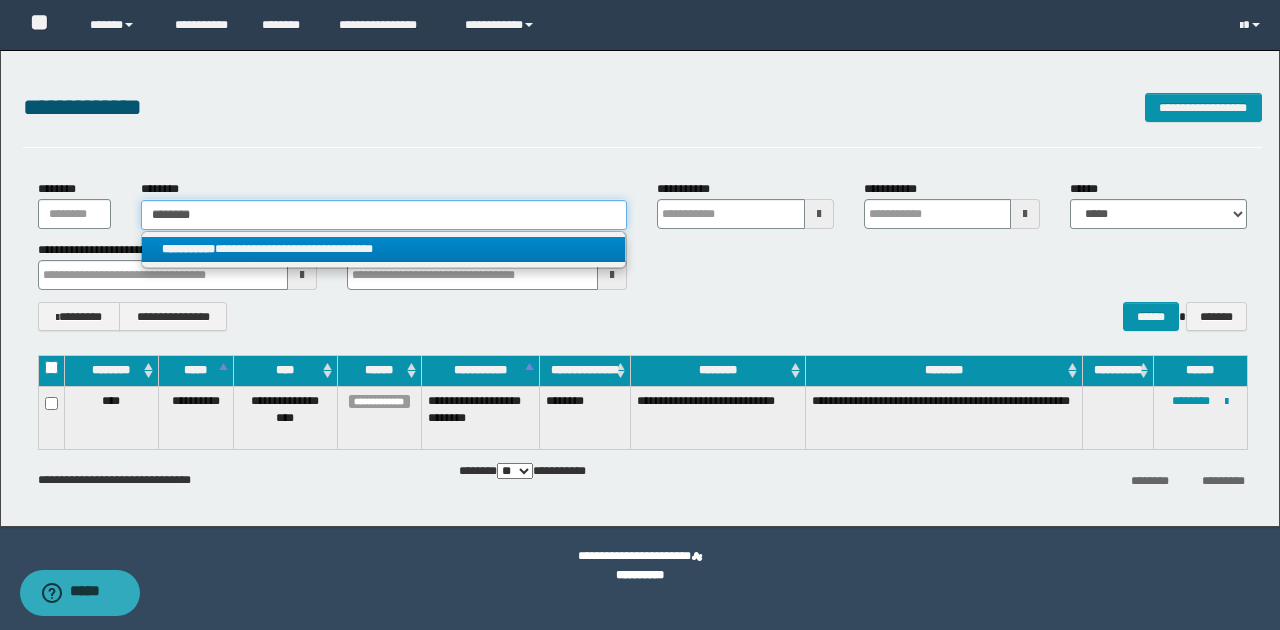 type 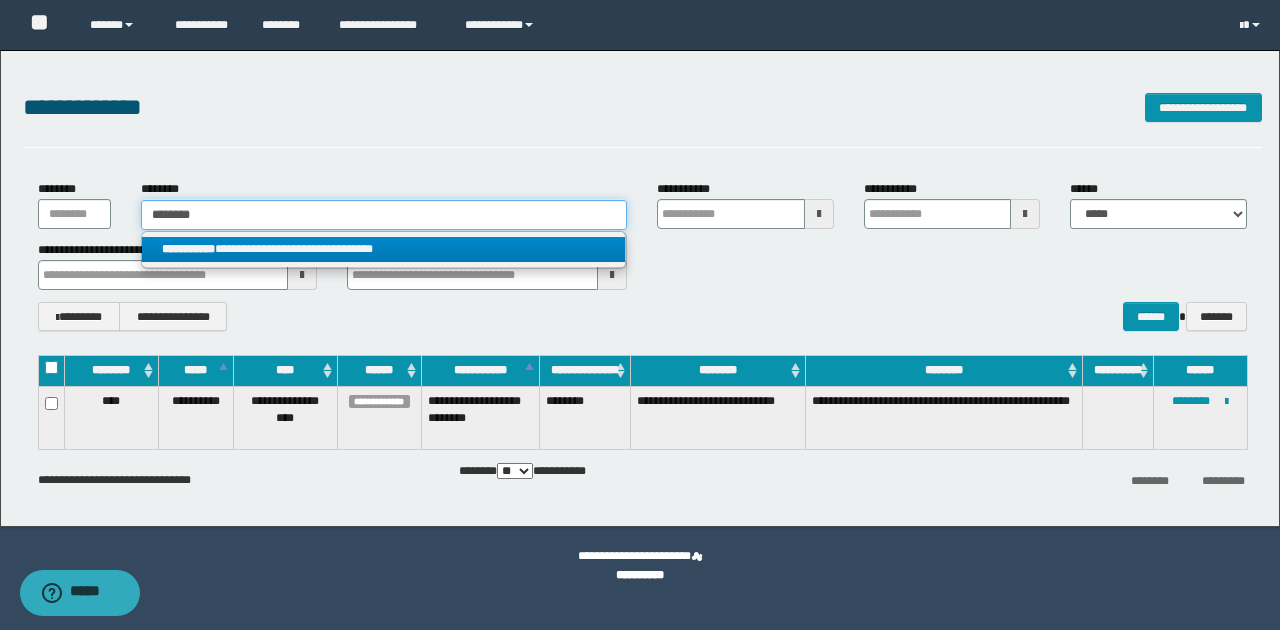 type on "**********" 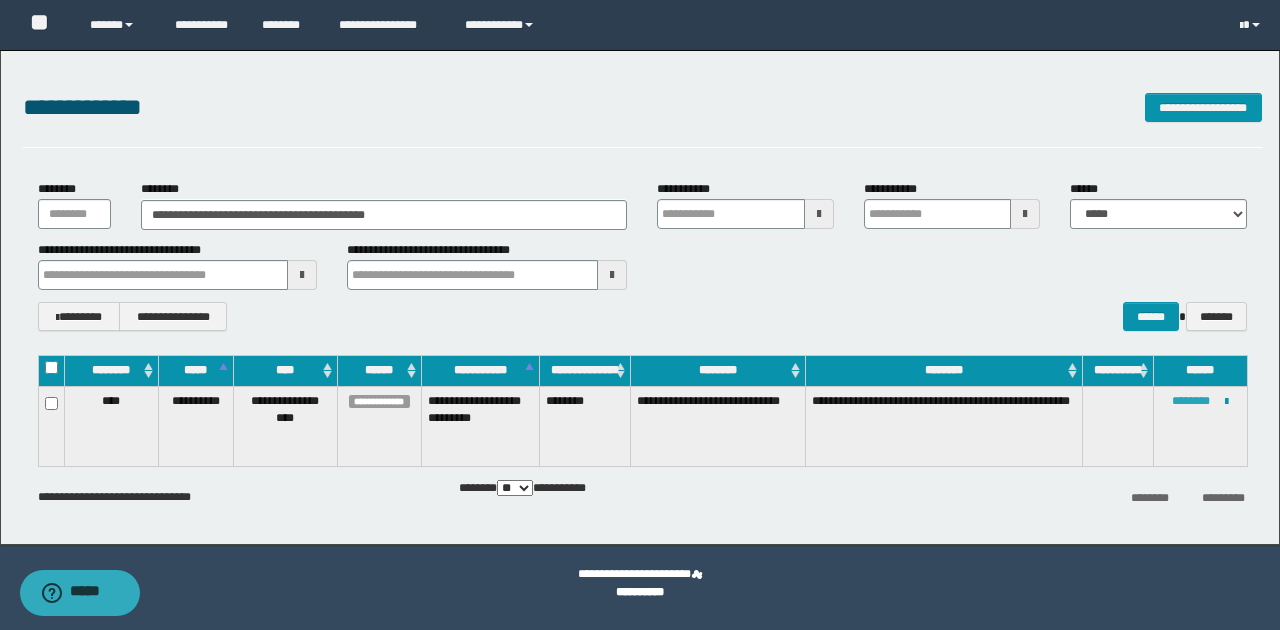 click on "********" at bounding box center (1191, 401) 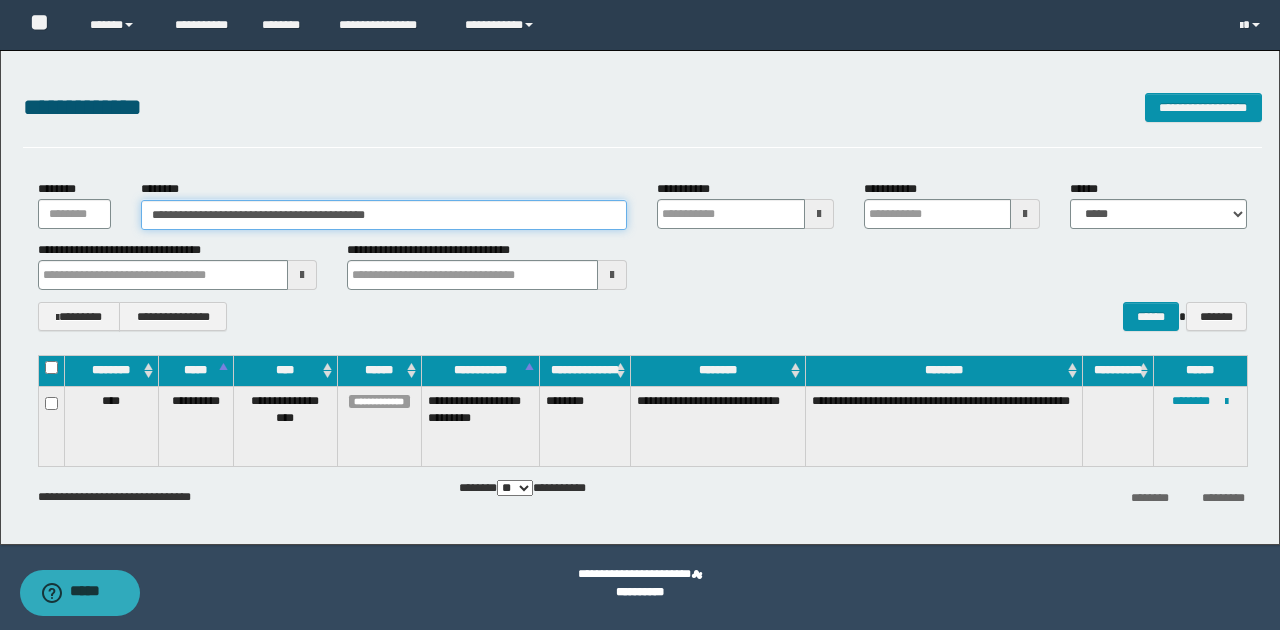 drag, startPoint x: 168, startPoint y: 214, endPoint x: 220, endPoint y: 216, distance: 52.03845 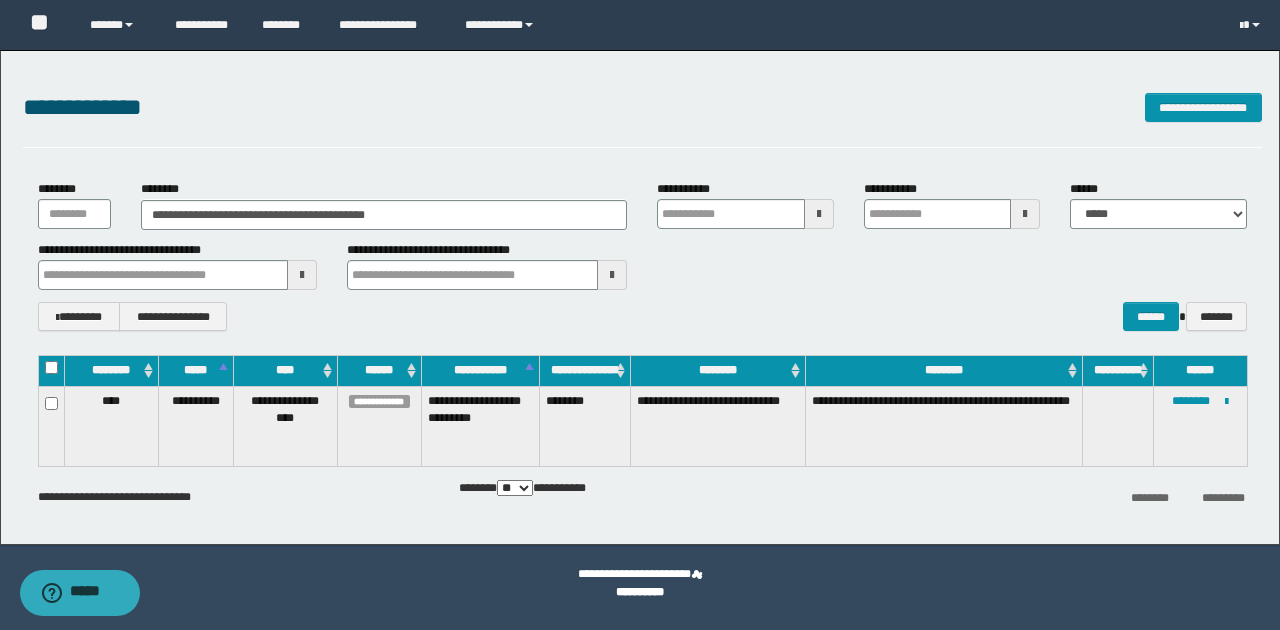 click on "**********" at bounding box center (642, 255) 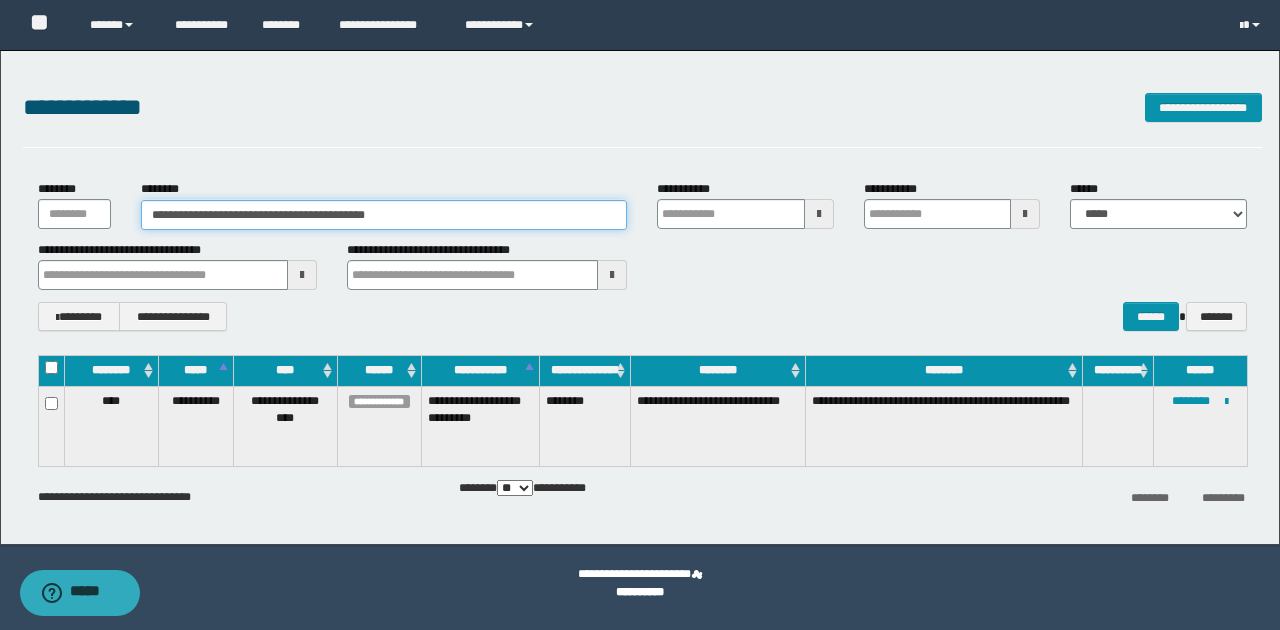 drag, startPoint x: 232, startPoint y: 218, endPoint x: 452, endPoint y: 210, distance: 220.1454 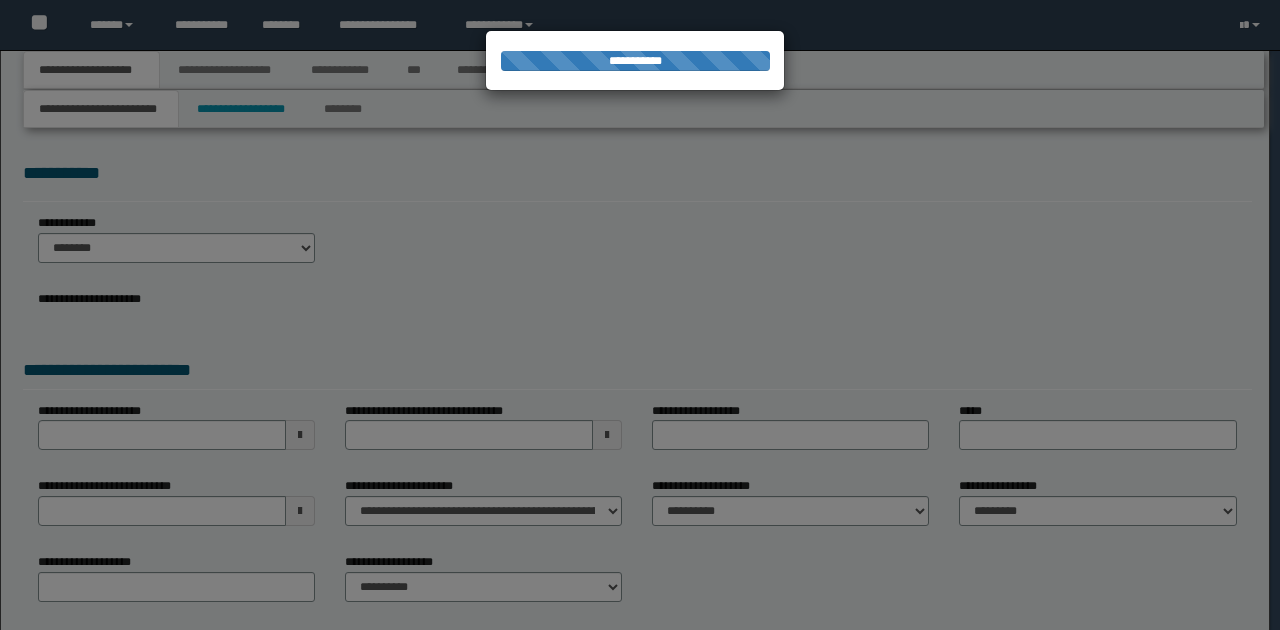 scroll, scrollTop: 0, scrollLeft: 0, axis: both 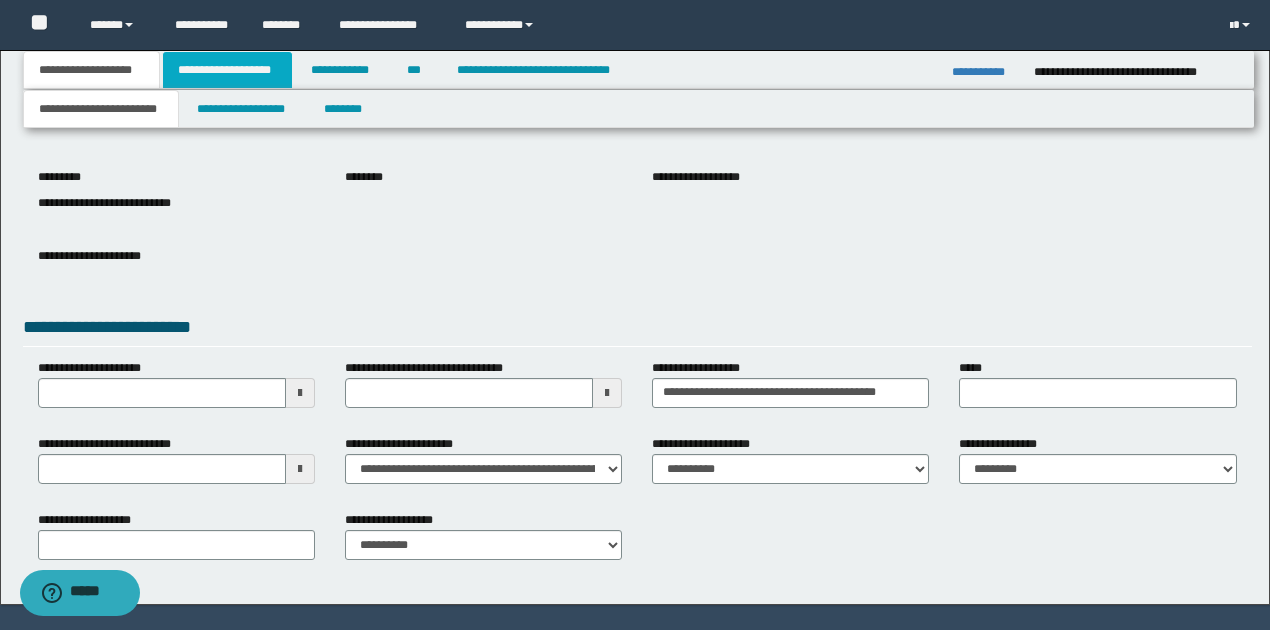 click on "**********" at bounding box center (227, 70) 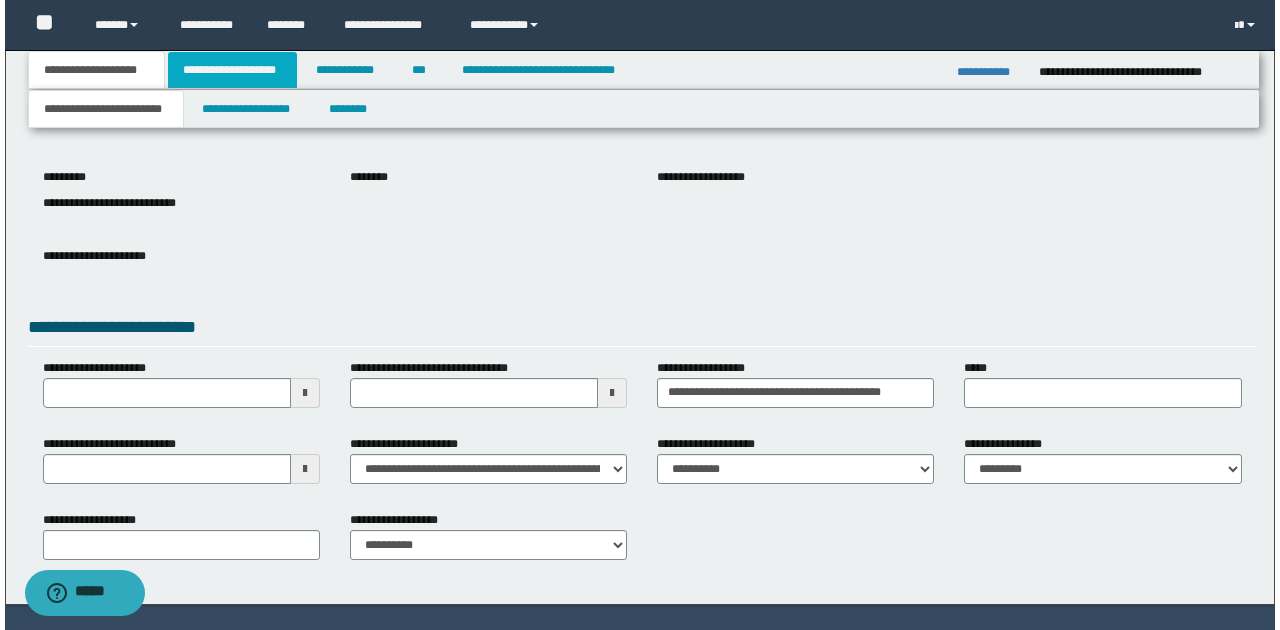 scroll, scrollTop: 0, scrollLeft: 0, axis: both 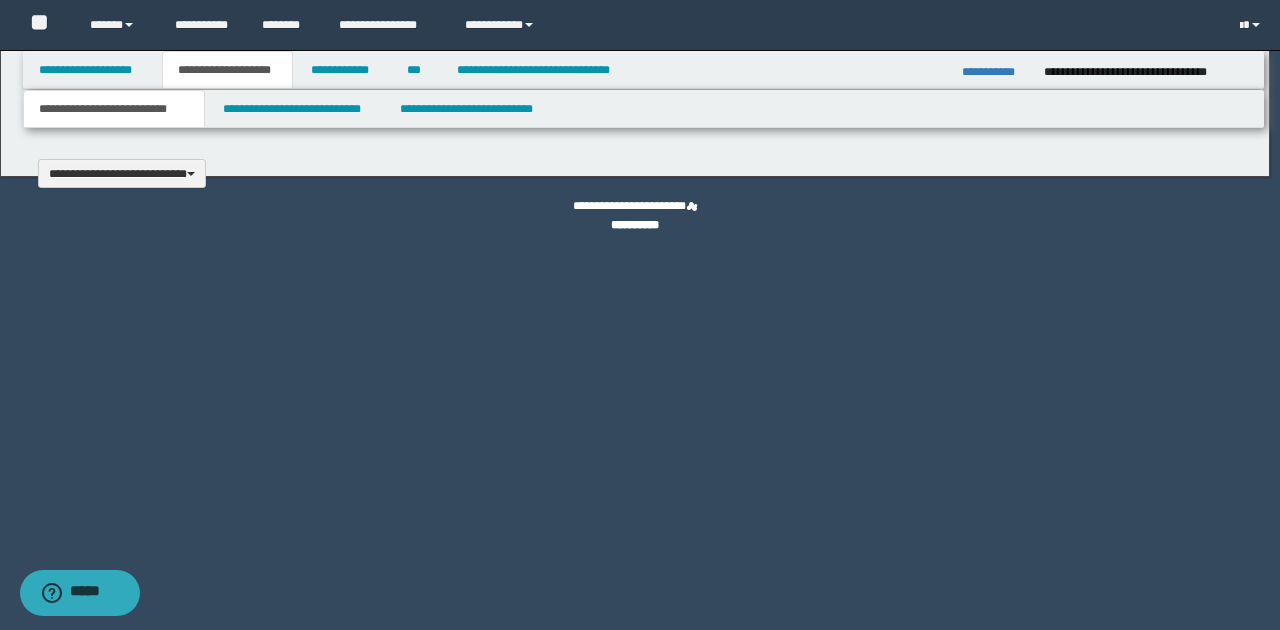 type 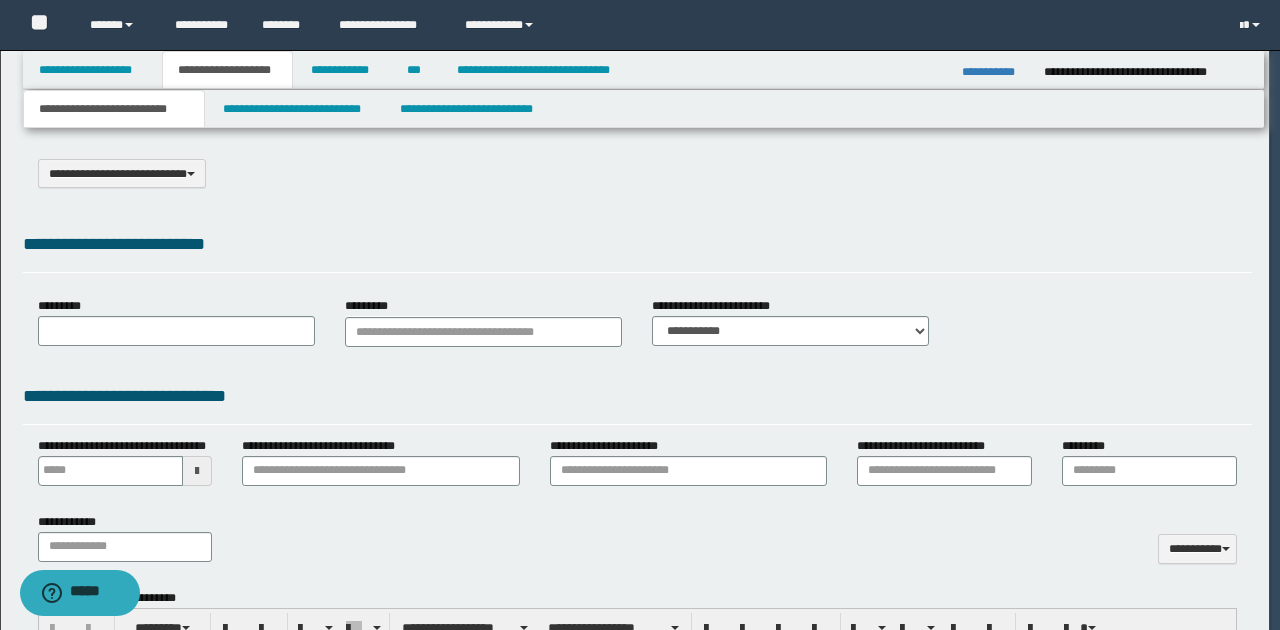 scroll, scrollTop: 0, scrollLeft: 0, axis: both 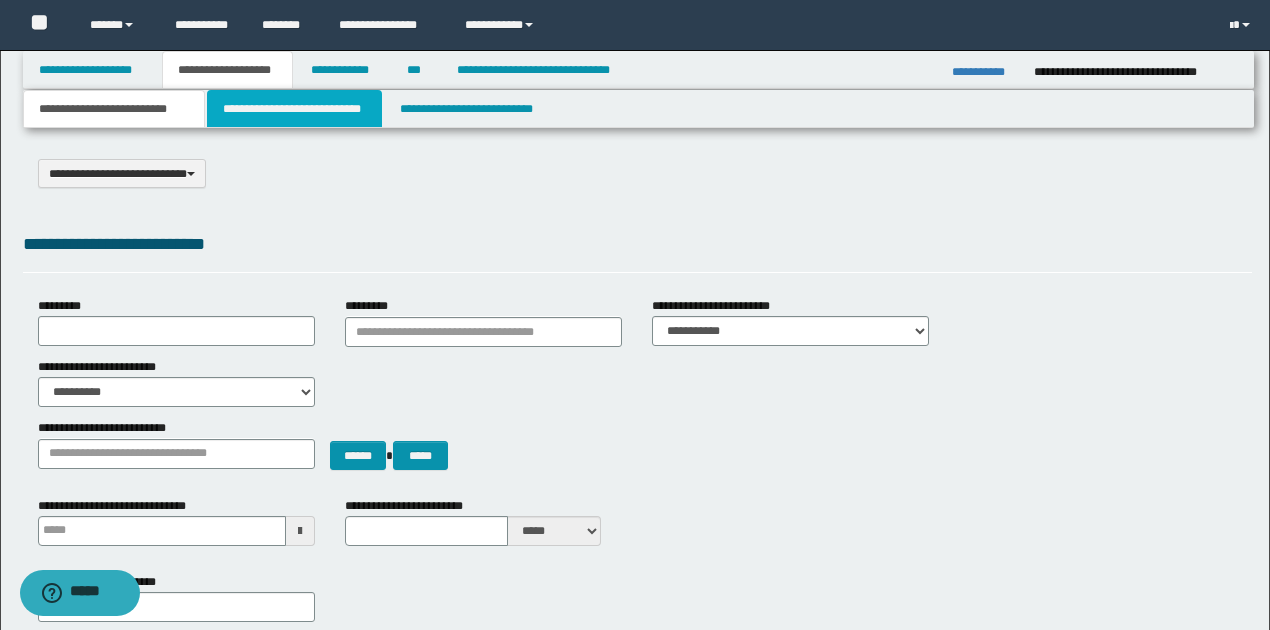click on "**********" at bounding box center (294, 109) 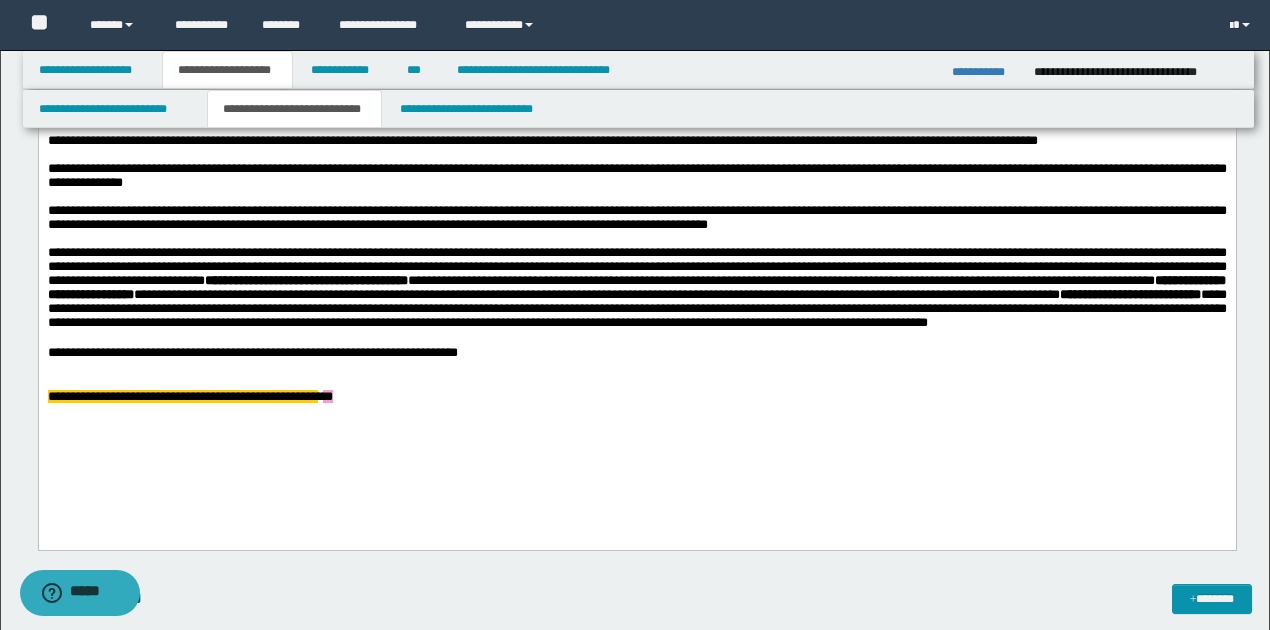 scroll, scrollTop: 666, scrollLeft: 0, axis: vertical 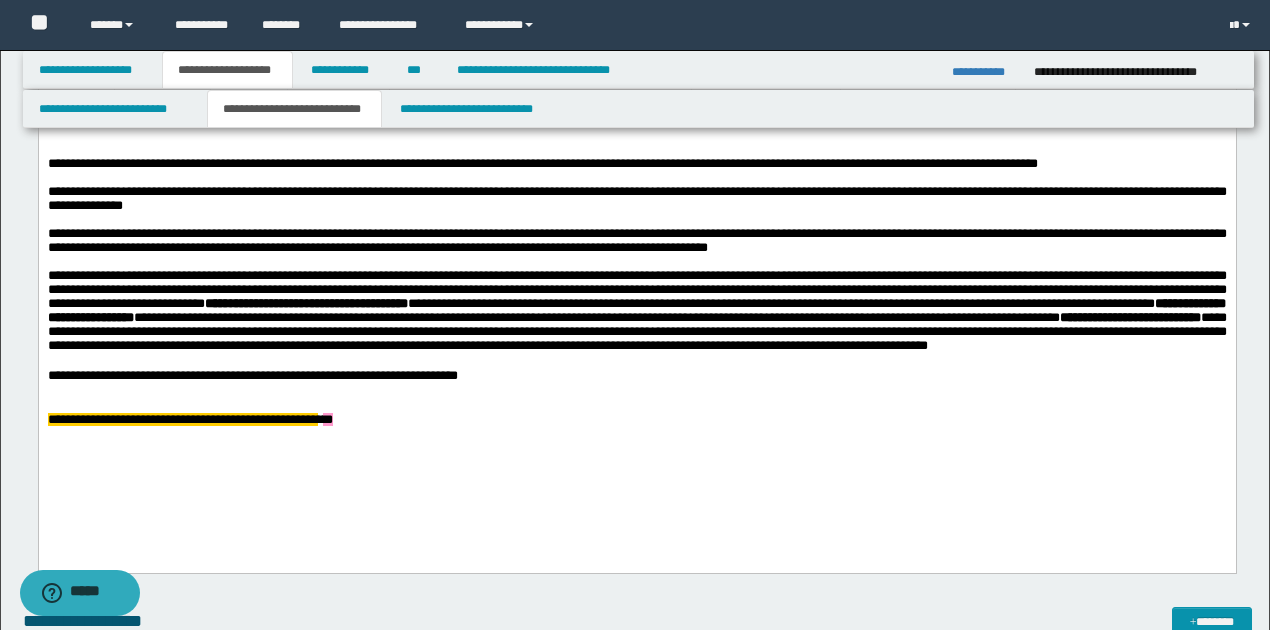 click on "**********" at bounding box center [637, 420] 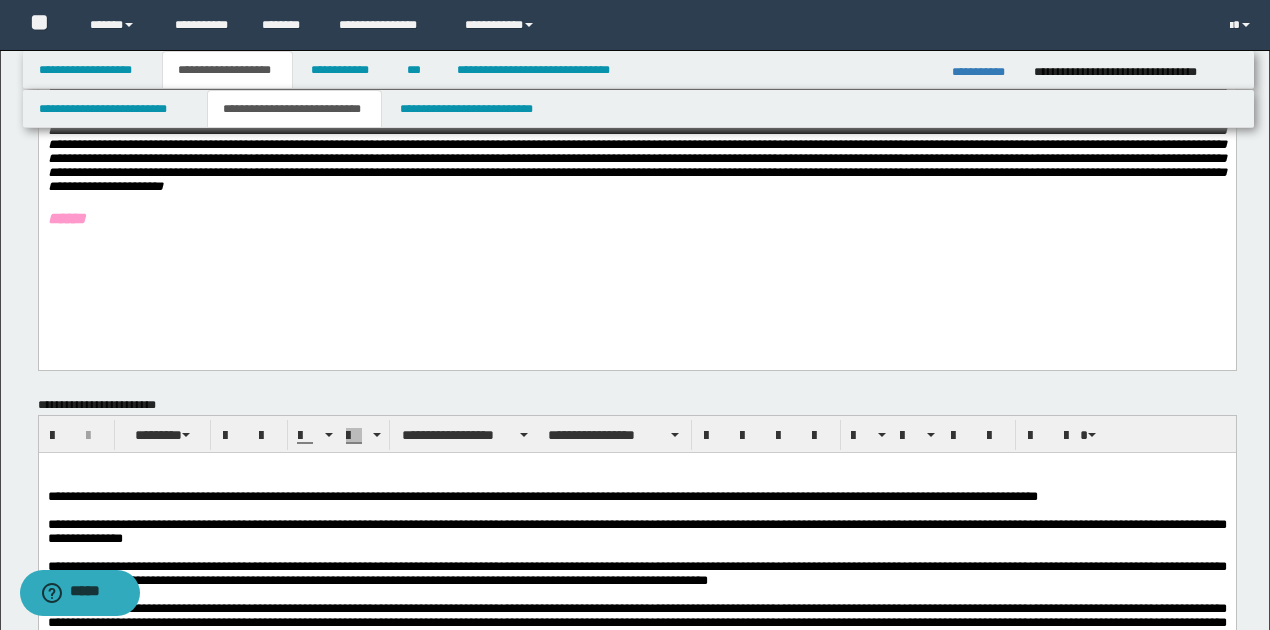 scroll, scrollTop: 666, scrollLeft: 0, axis: vertical 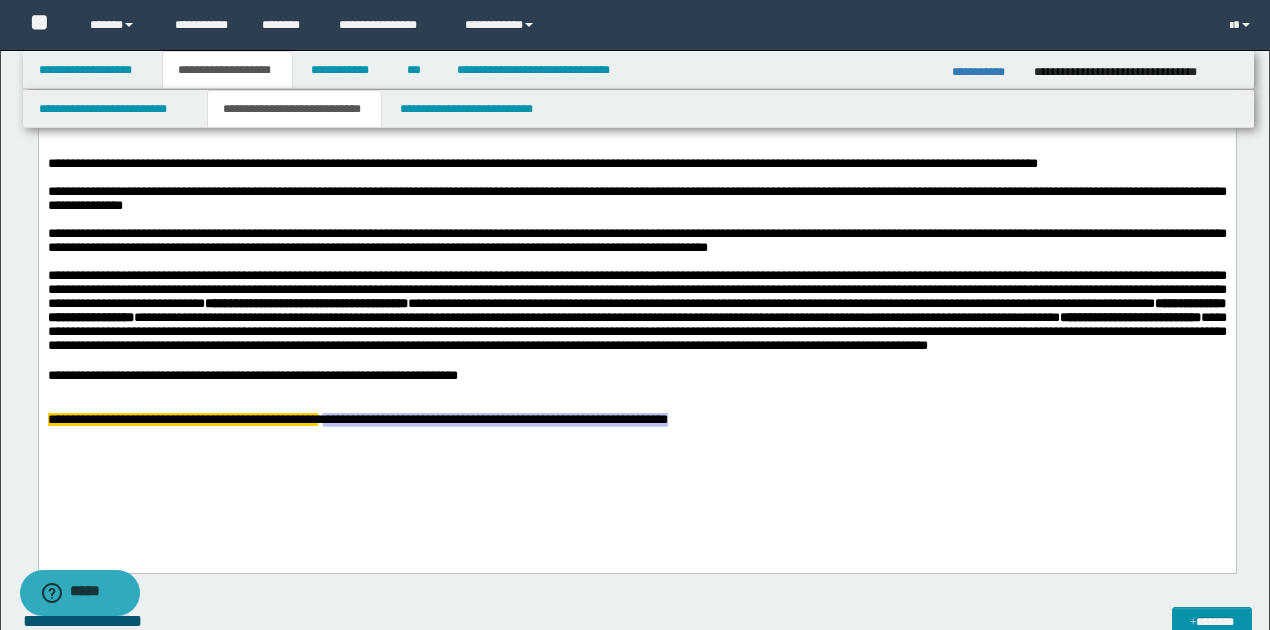 drag, startPoint x: 462, startPoint y: 458, endPoint x: 996, endPoint y: 467, distance: 534.07587 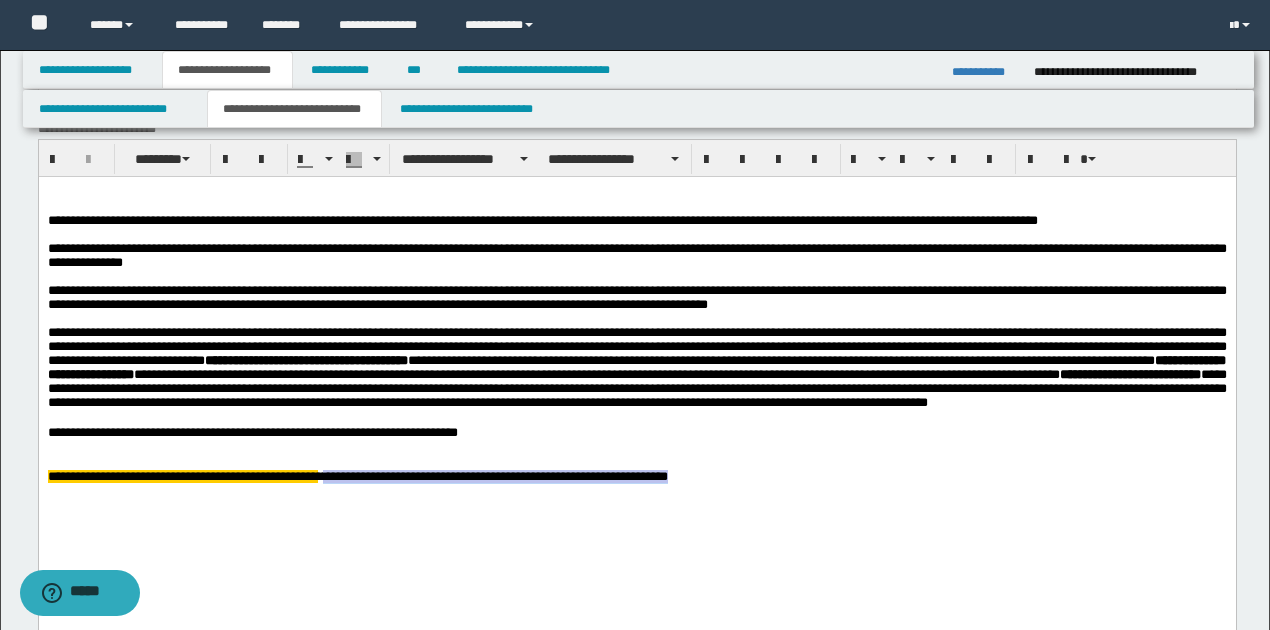scroll, scrollTop: 533, scrollLeft: 0, axis: vertical 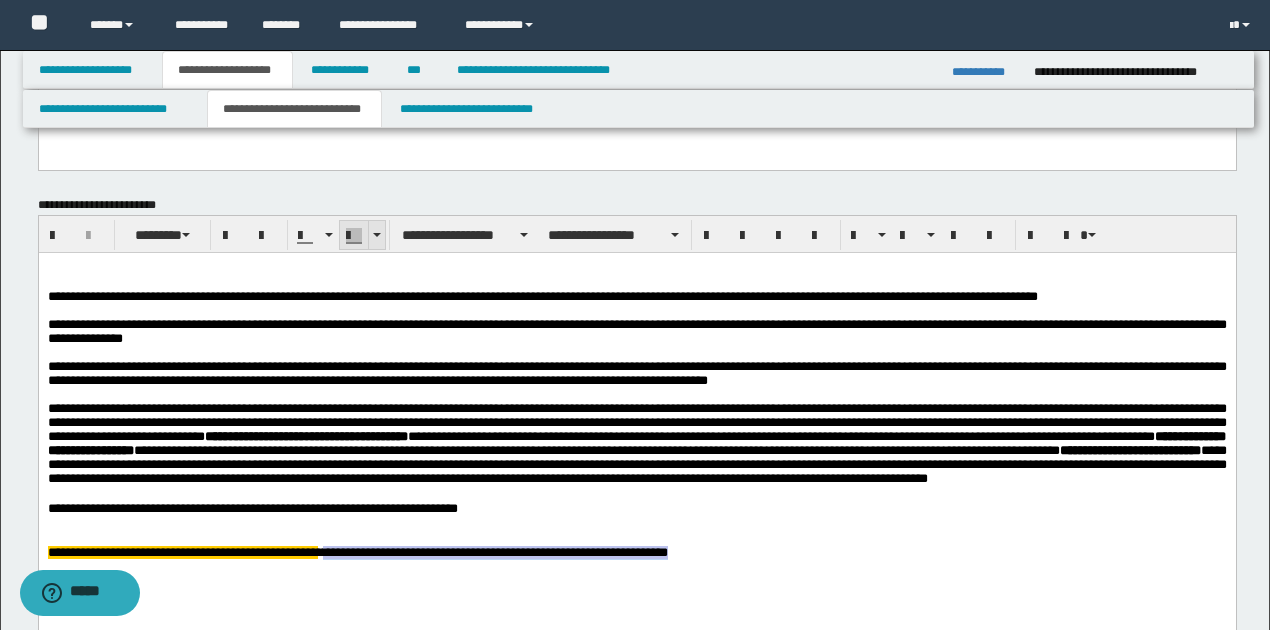 click at bounding box center [376, 235] 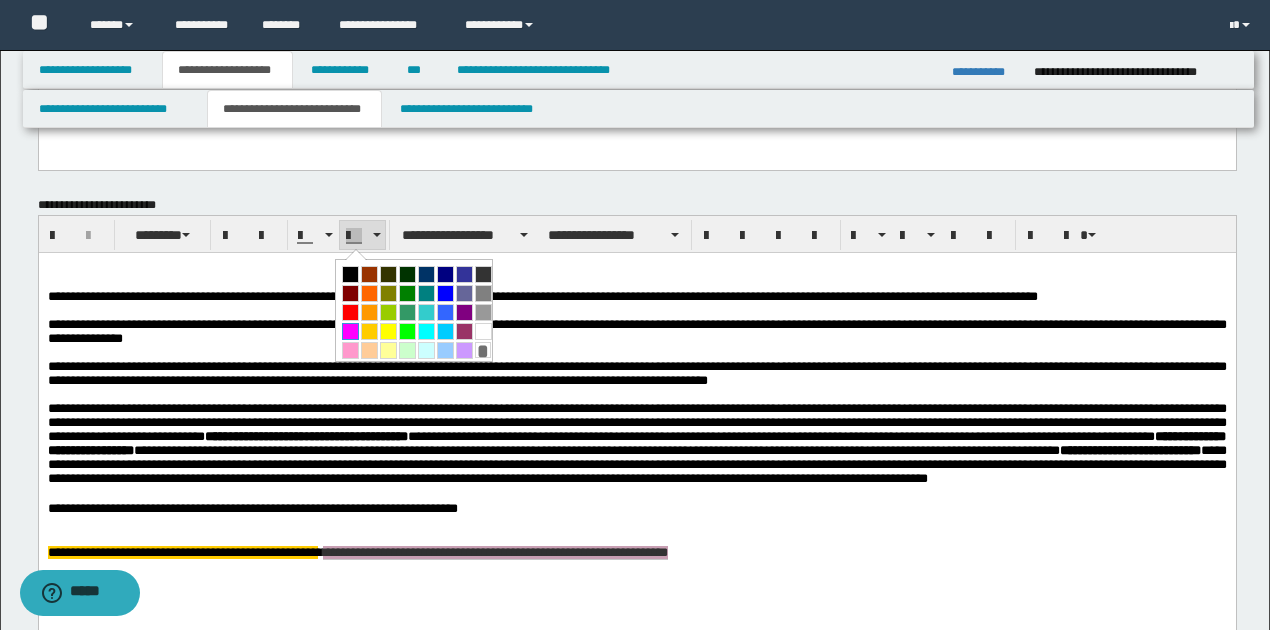 click at bounding box center (350, 331) 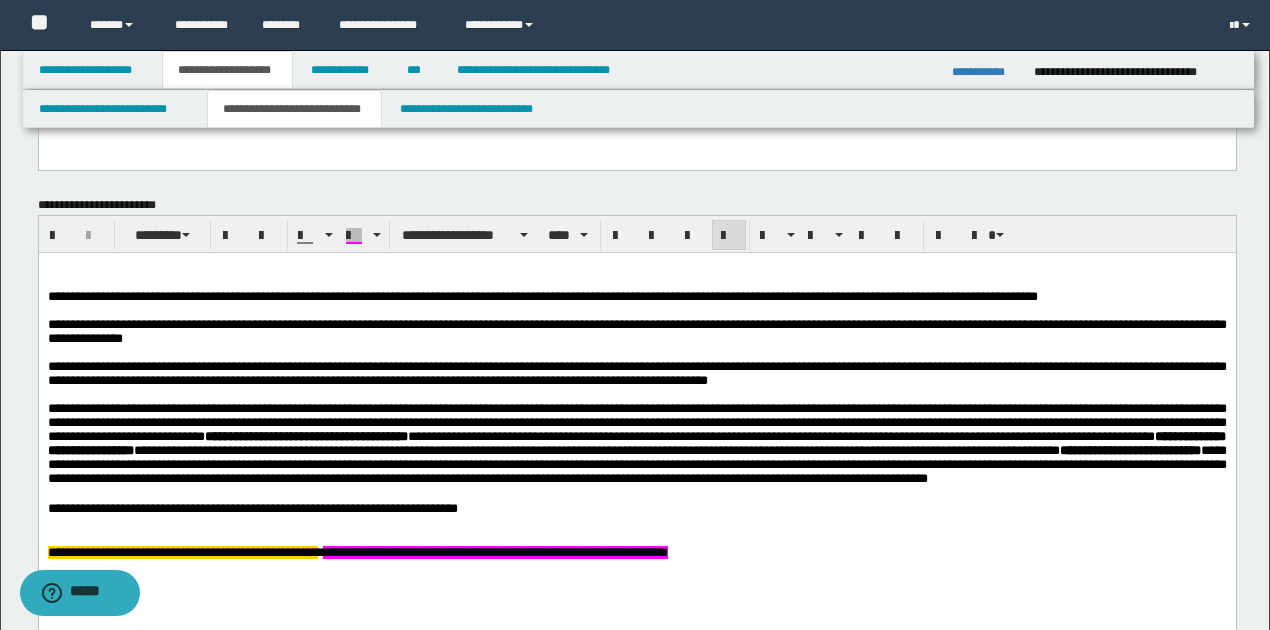 click on "**********" at bounding box center (636, 443) 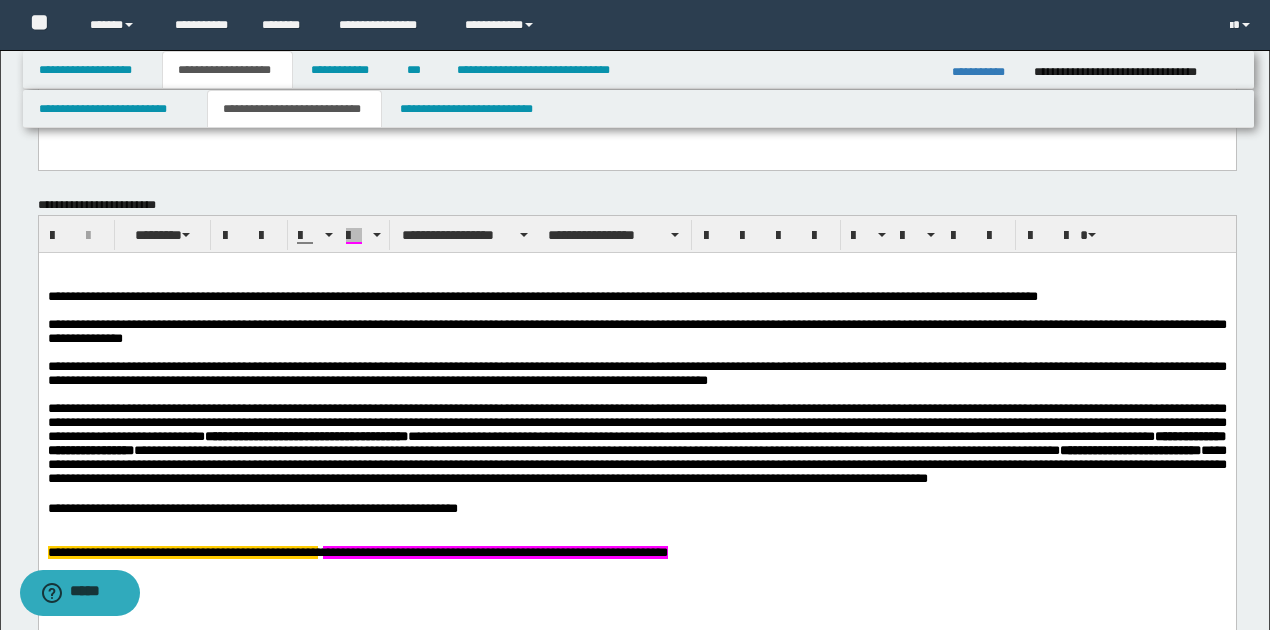 click on "**********" at bounding box center [494, 552] 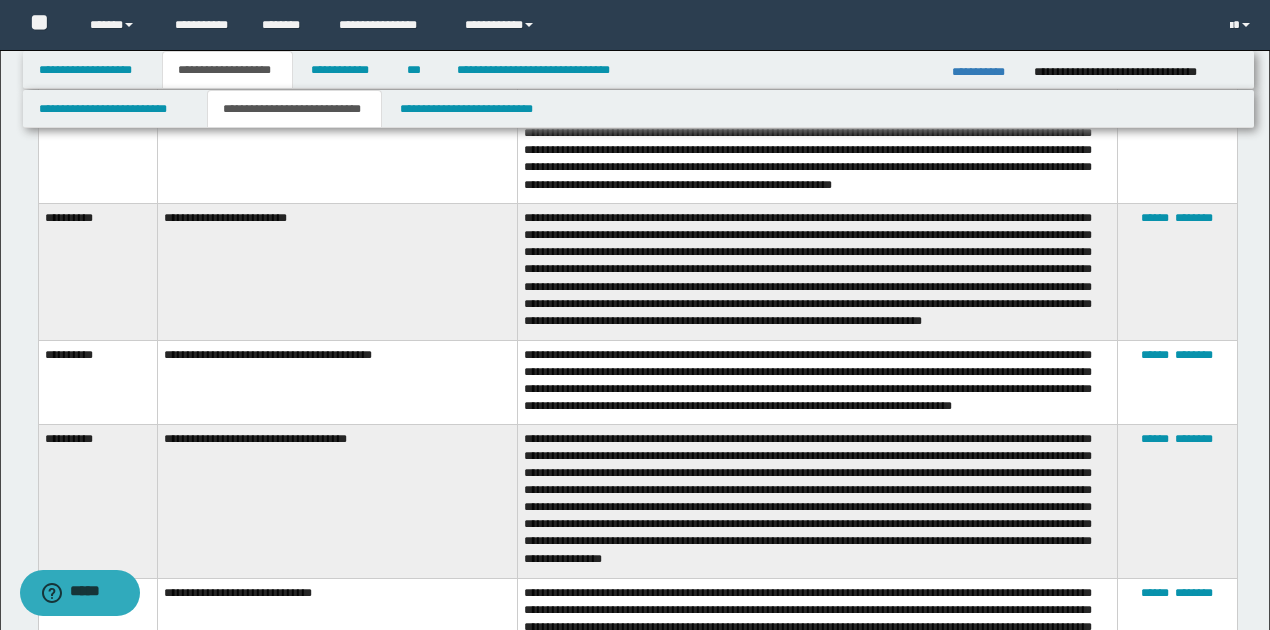 scroll, scrollTop: 933, scrollLeft: 0, axis: vertical 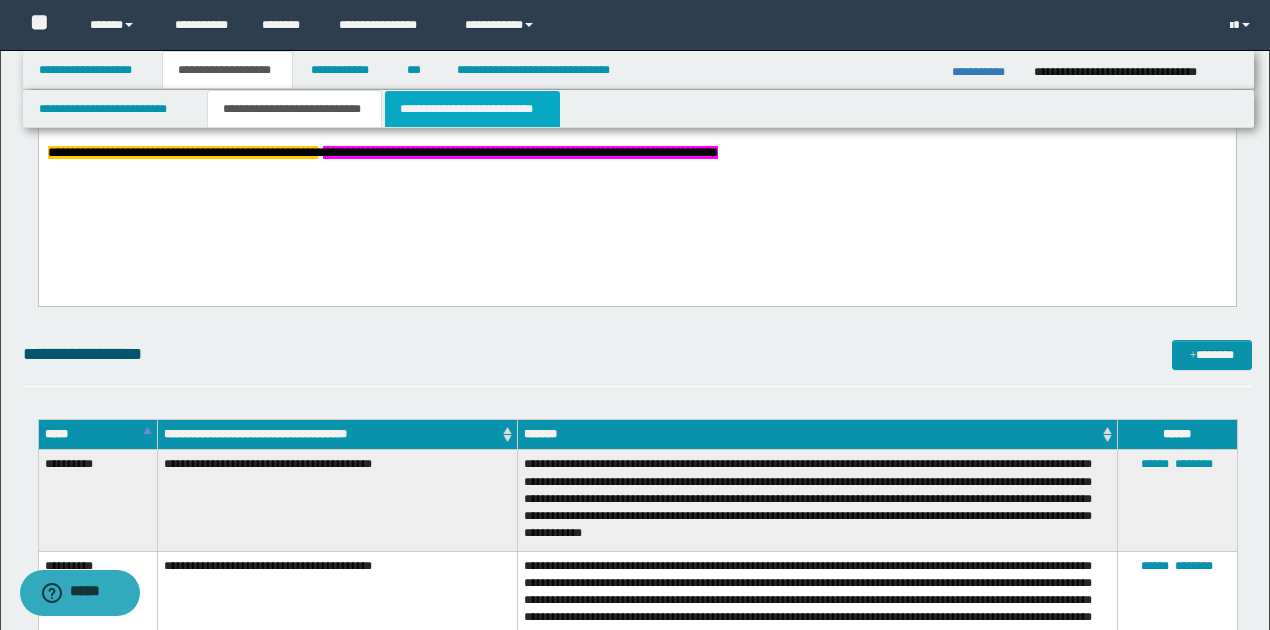 click on "**********" at bounding box center [472, 109] 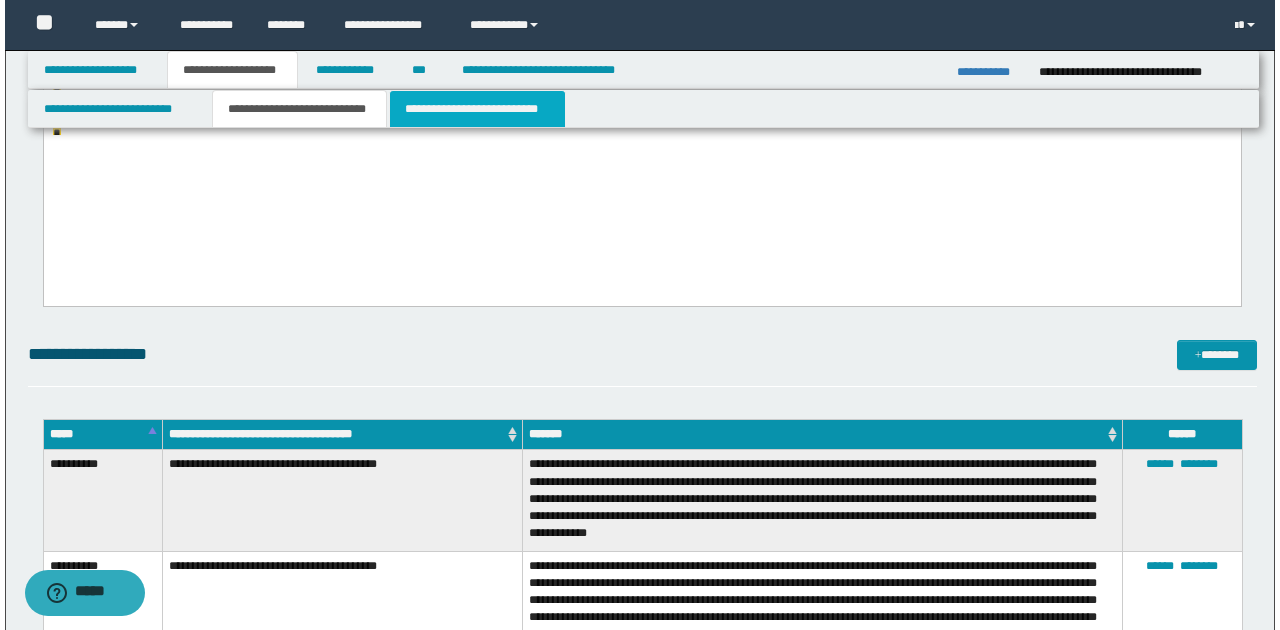 scroll, scrollTop: 0, scrollLeft: 0, axis: both 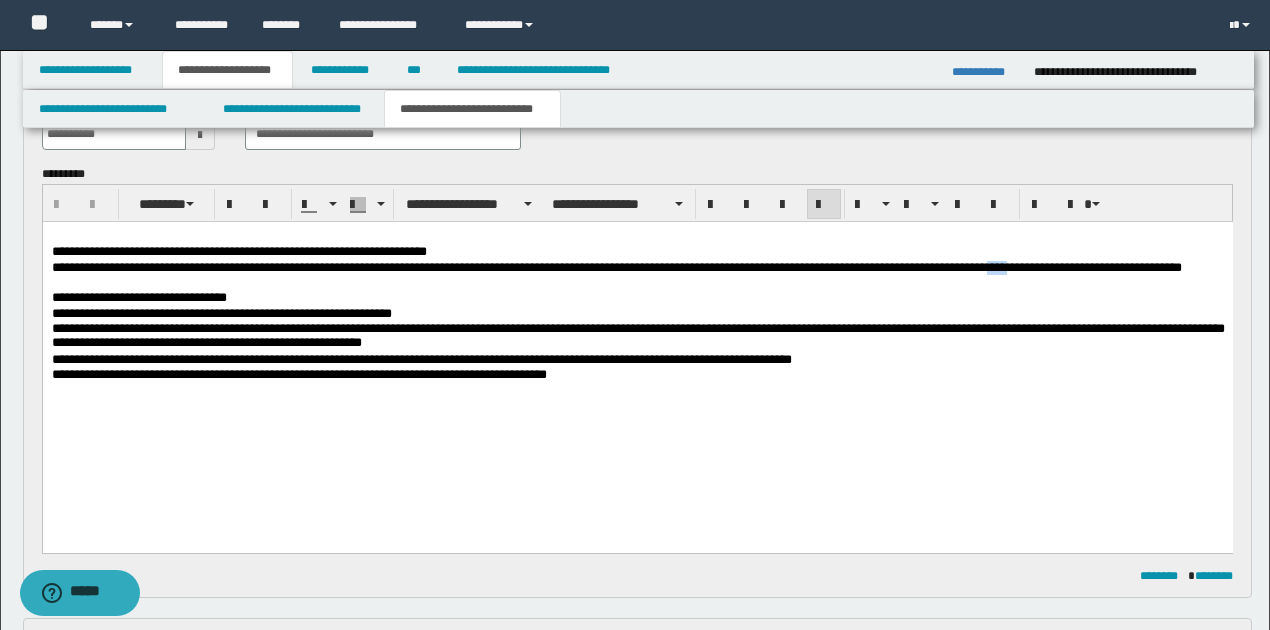 drag, startPoint x: 1058, startPoint y: 267, endPoint x: 1082, endPoint y: 267, distance: 24 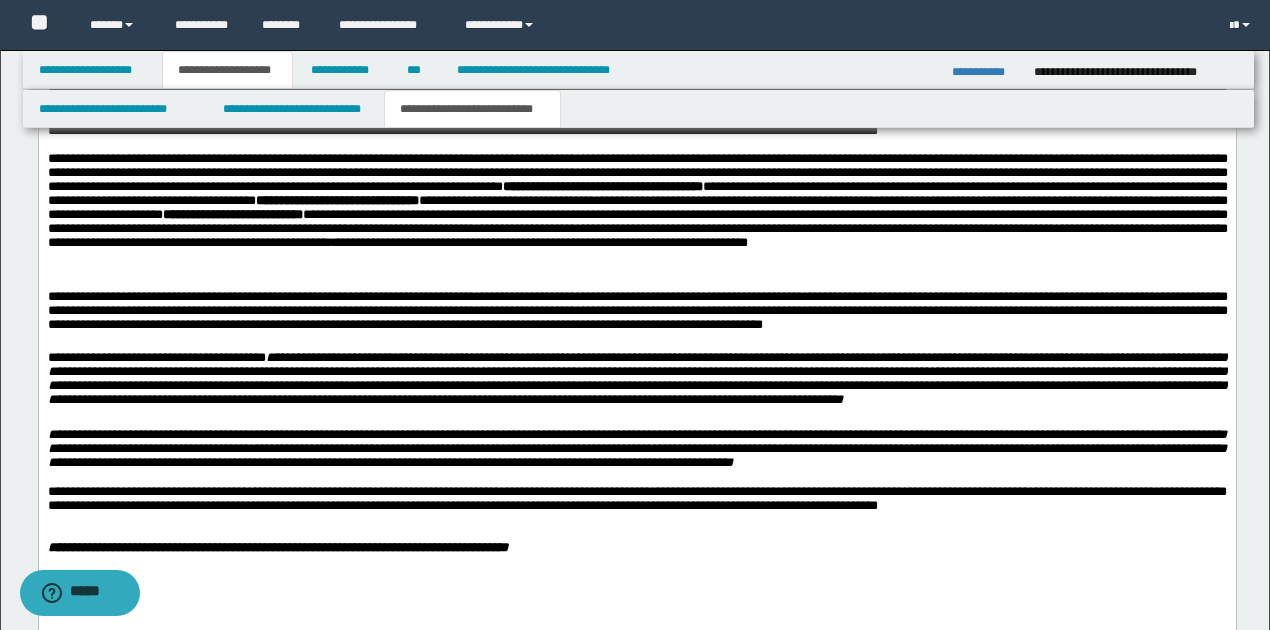 scroll, scrollTop: 1666, scrollLeft: 0, axis: vertical 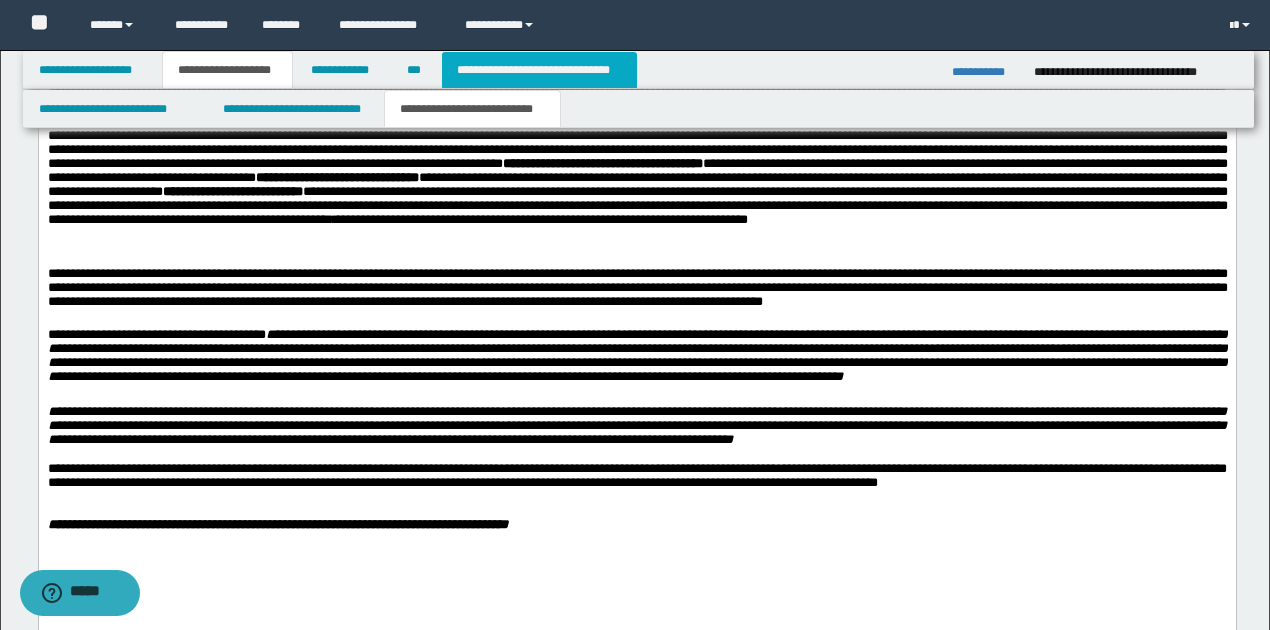 click on "**********" at bounding box center (539, 70) 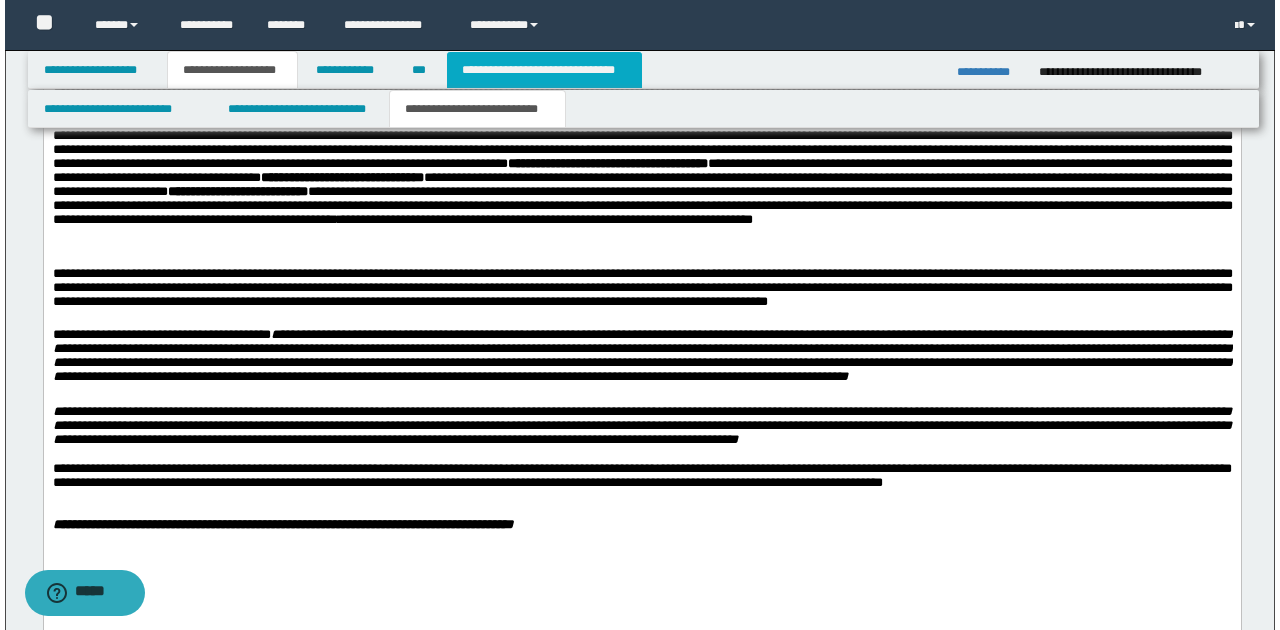scroll, scrollTop: 0, scrollLeft: 0, axis: both 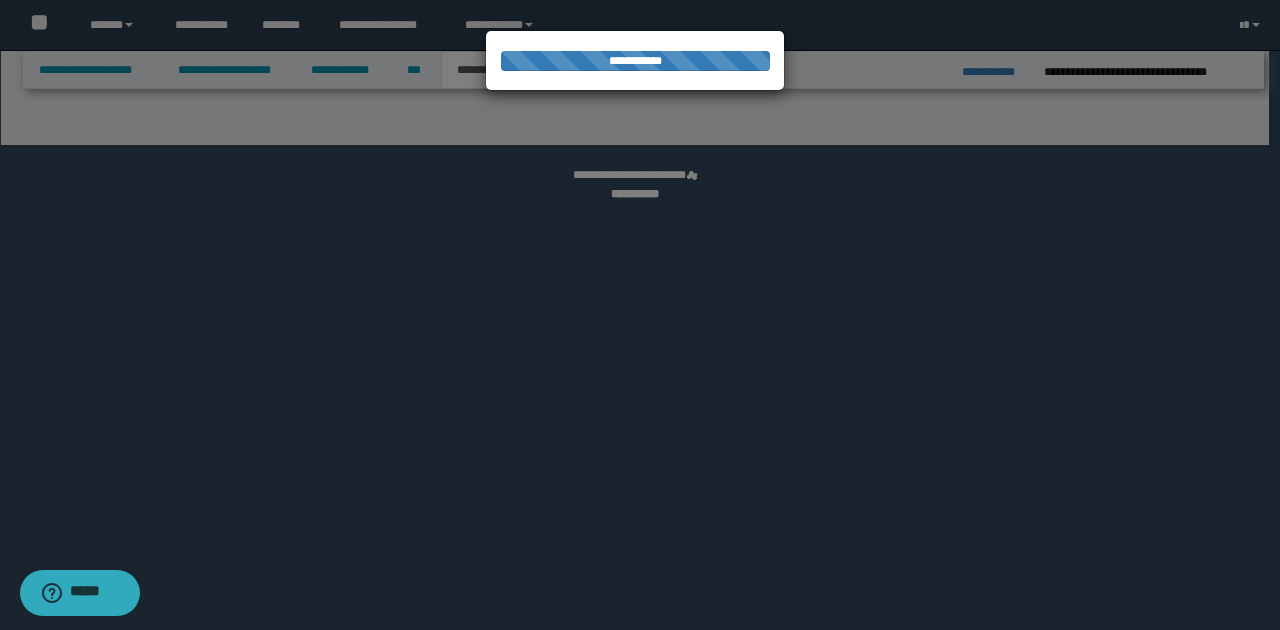select on "*" 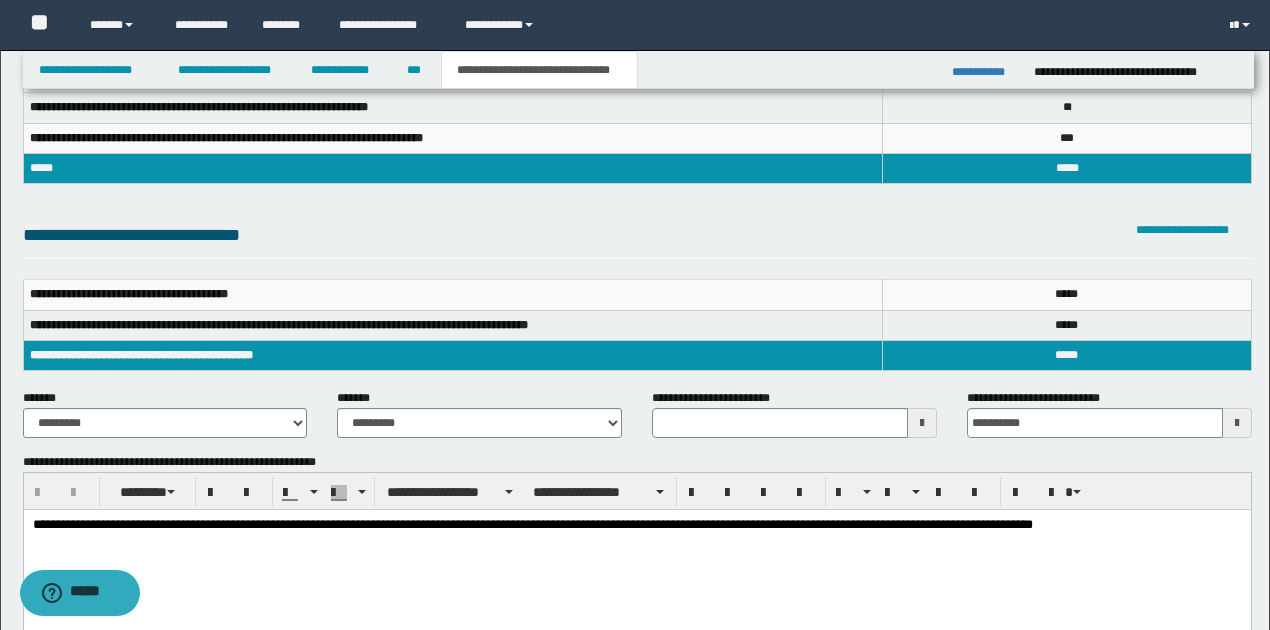 scroll, scrollTop: 333, scrollLeft: 0, axis: vertical 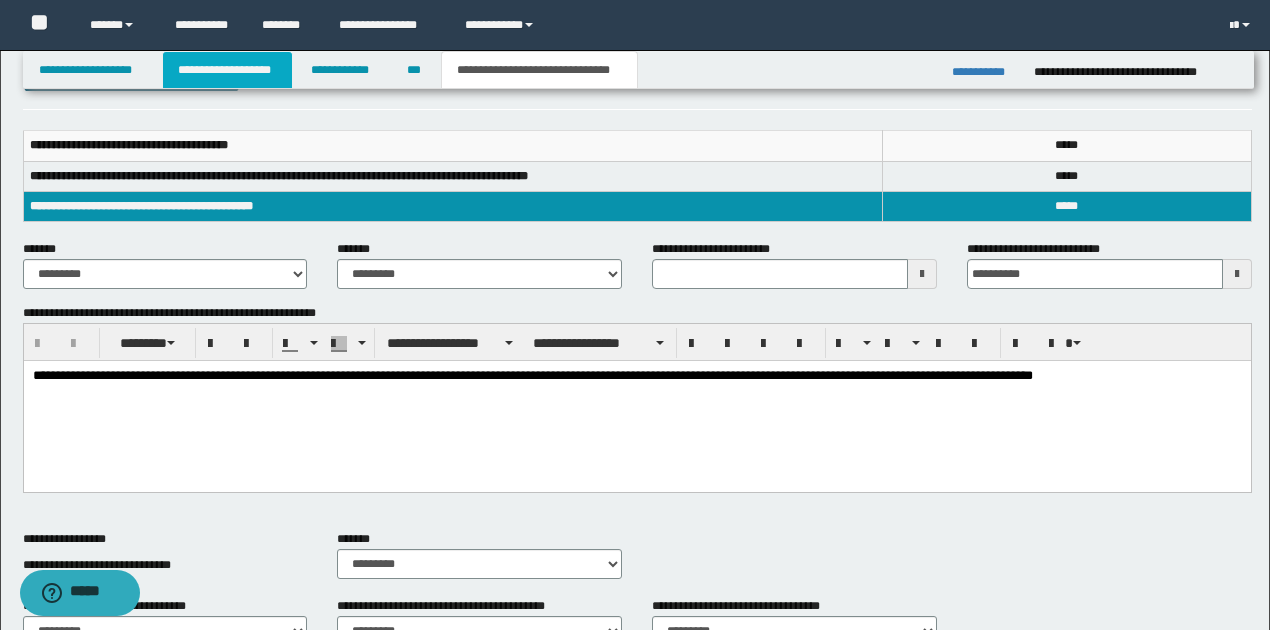 click on "**********" at bounding box center (227, 70) 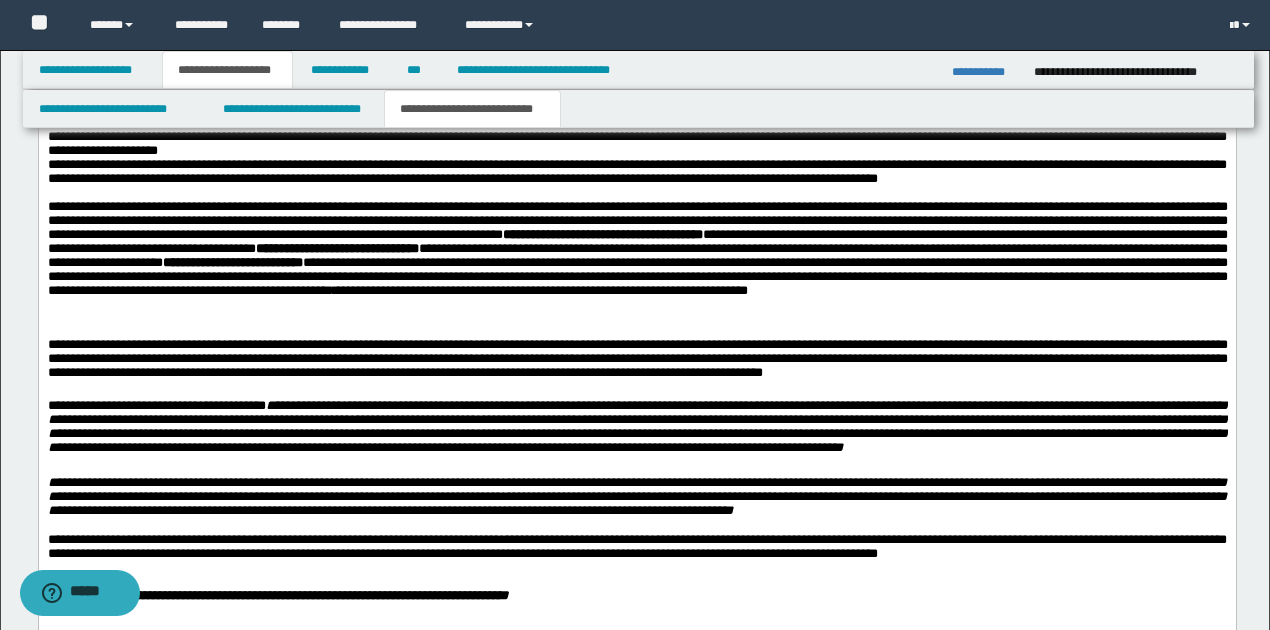scroll, scrollTop: 1564, scrollLeft: 0, axis: vertical 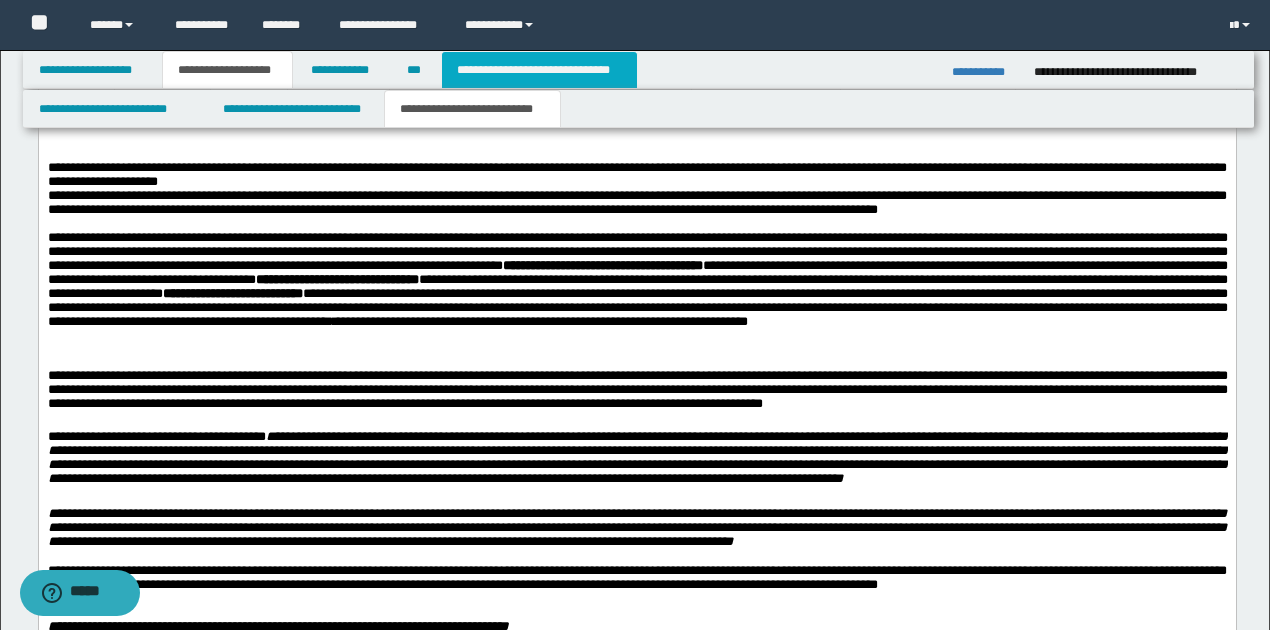 click on "**********" at bounding box center (539, 70) 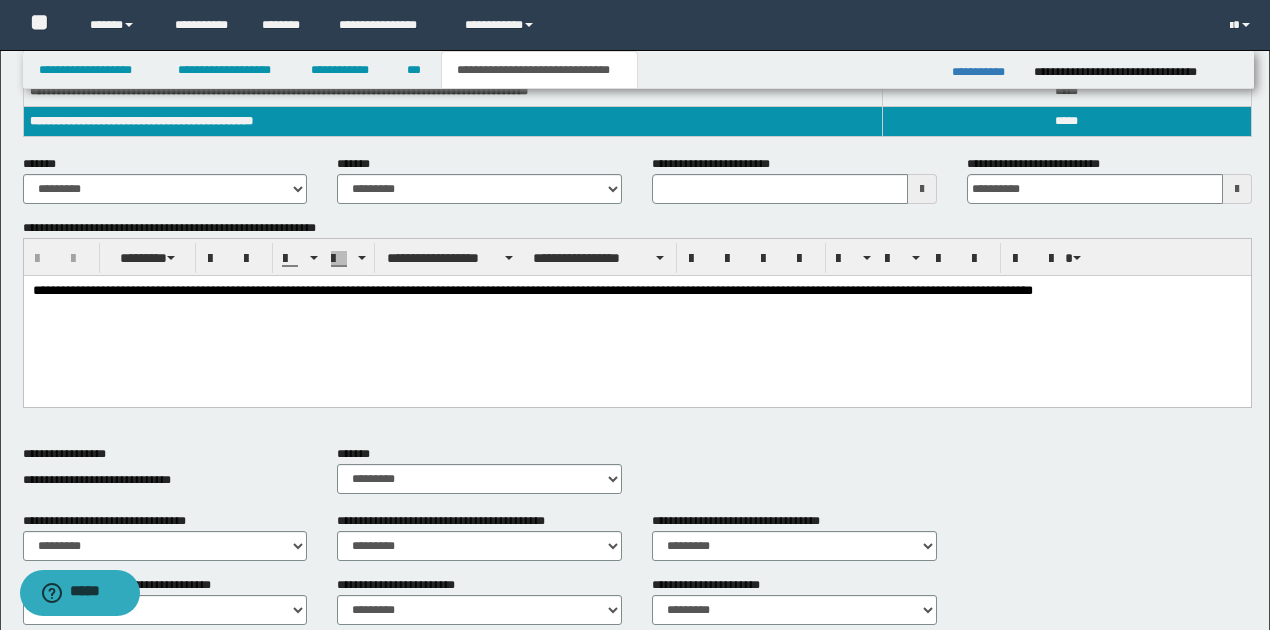 scroll, scrollTop: 417, scrollLeft: 0, axis: vertical 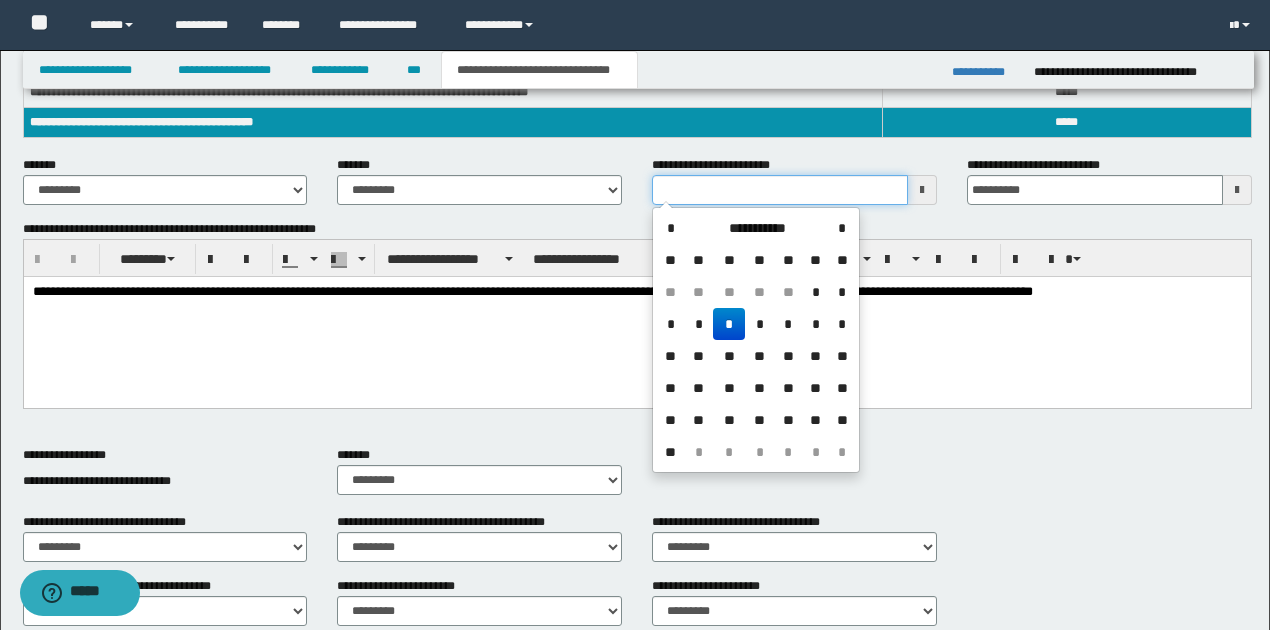 click on "**********" at bounding box center (780, 190) 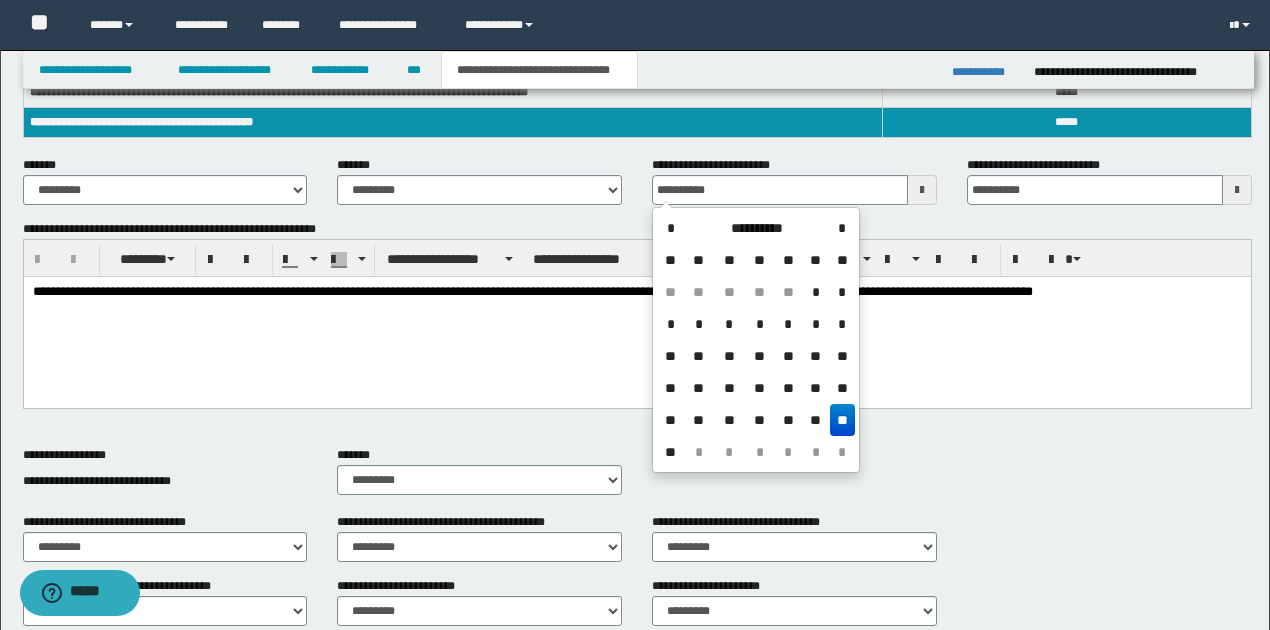 click on "**" at bounding box center (842, 420) 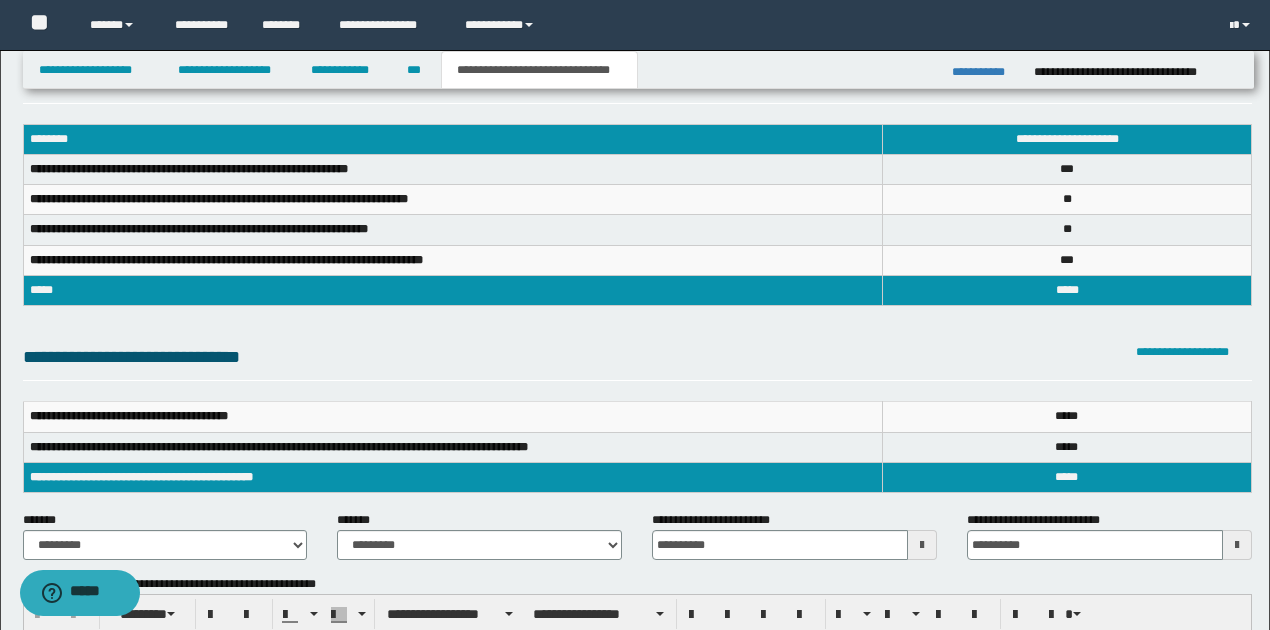 scroll, scrollTop: 0, scrollLeft: 0, axis: both 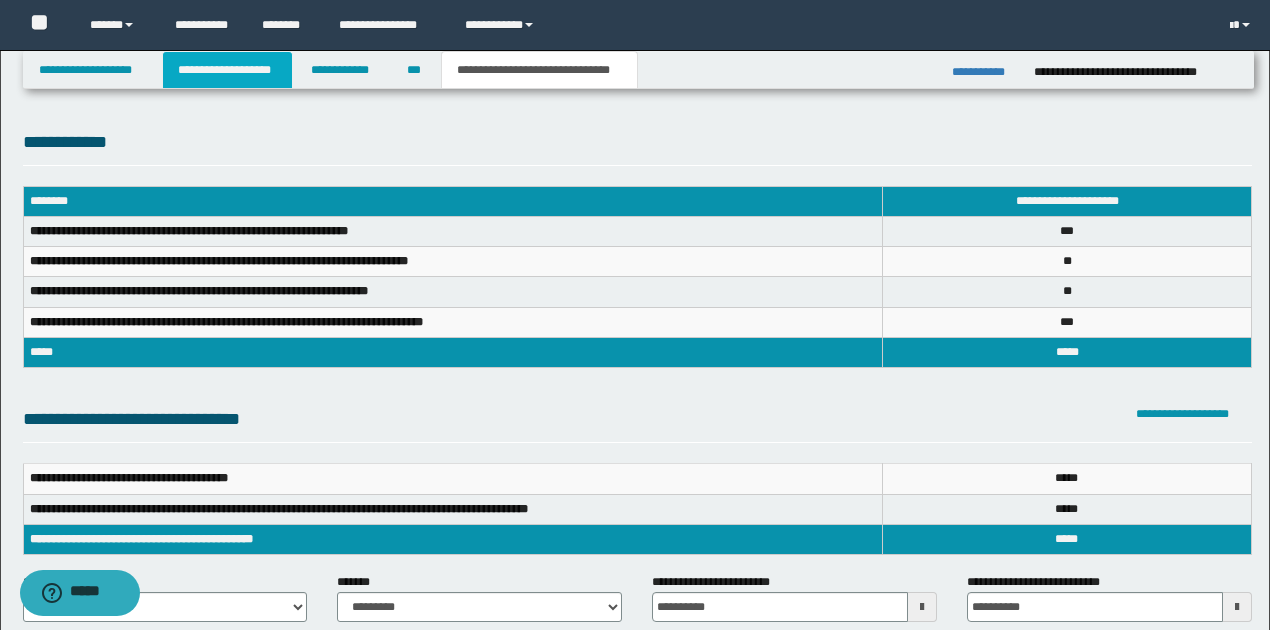 click on "**********" at bounding box center [227, 70] 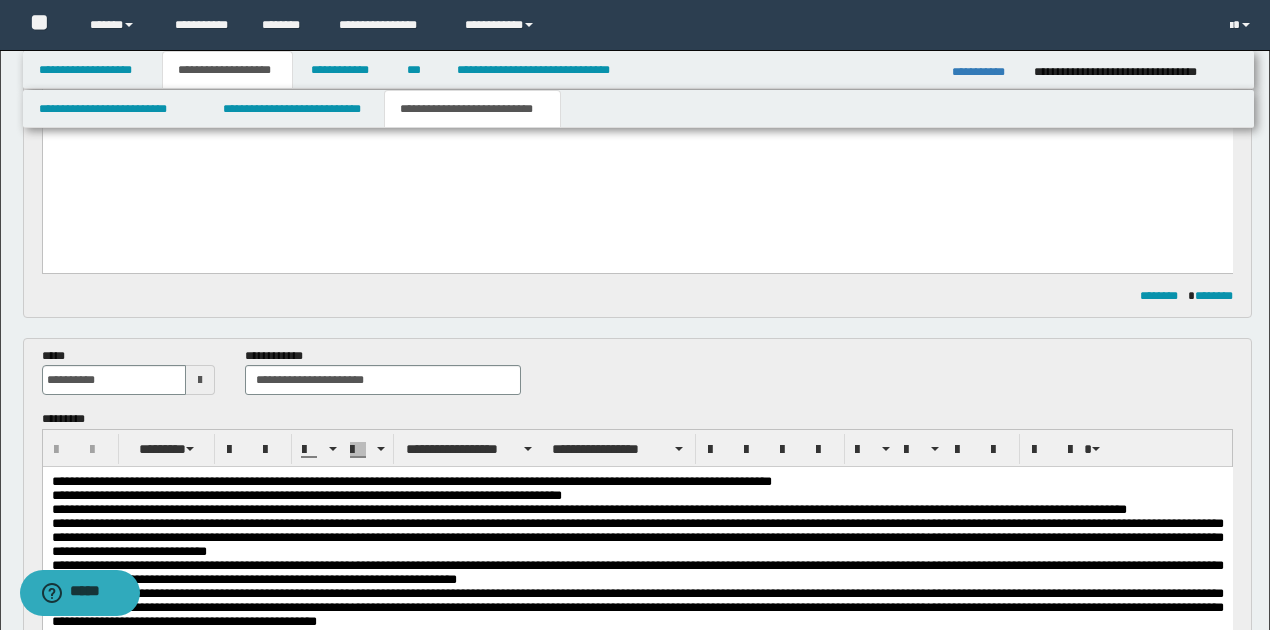 scroll, scrollTop: 533, scrollLeft: 0, axis: vertical 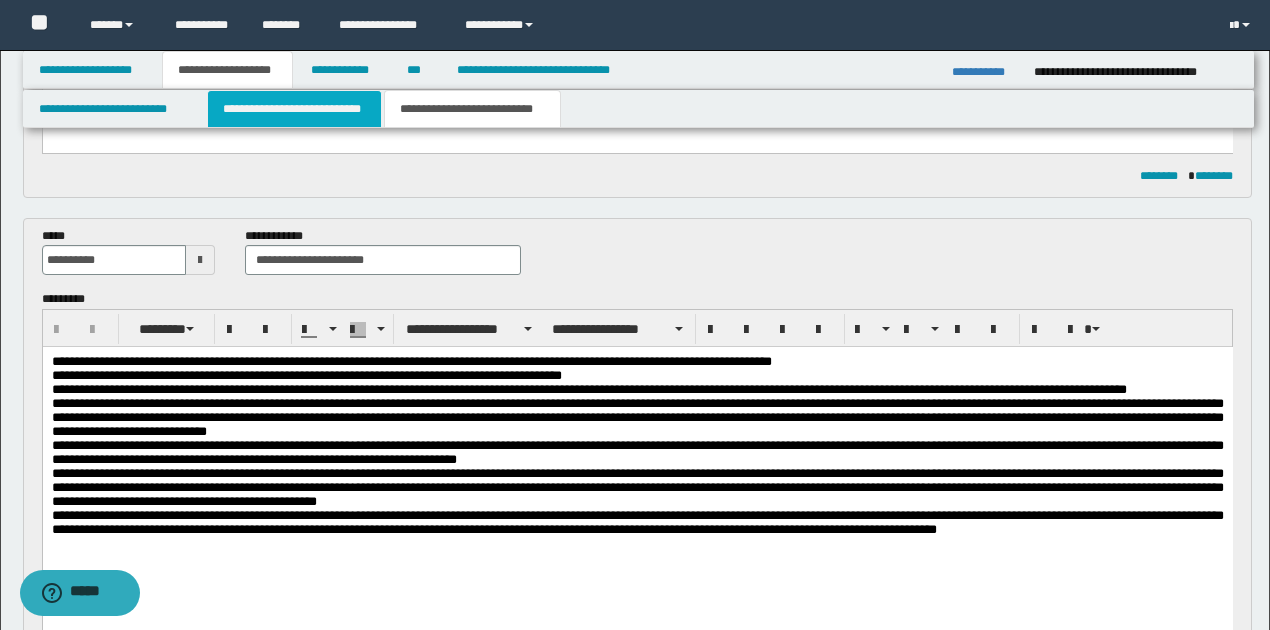 click on "**********" at bounding box center [294, 109] 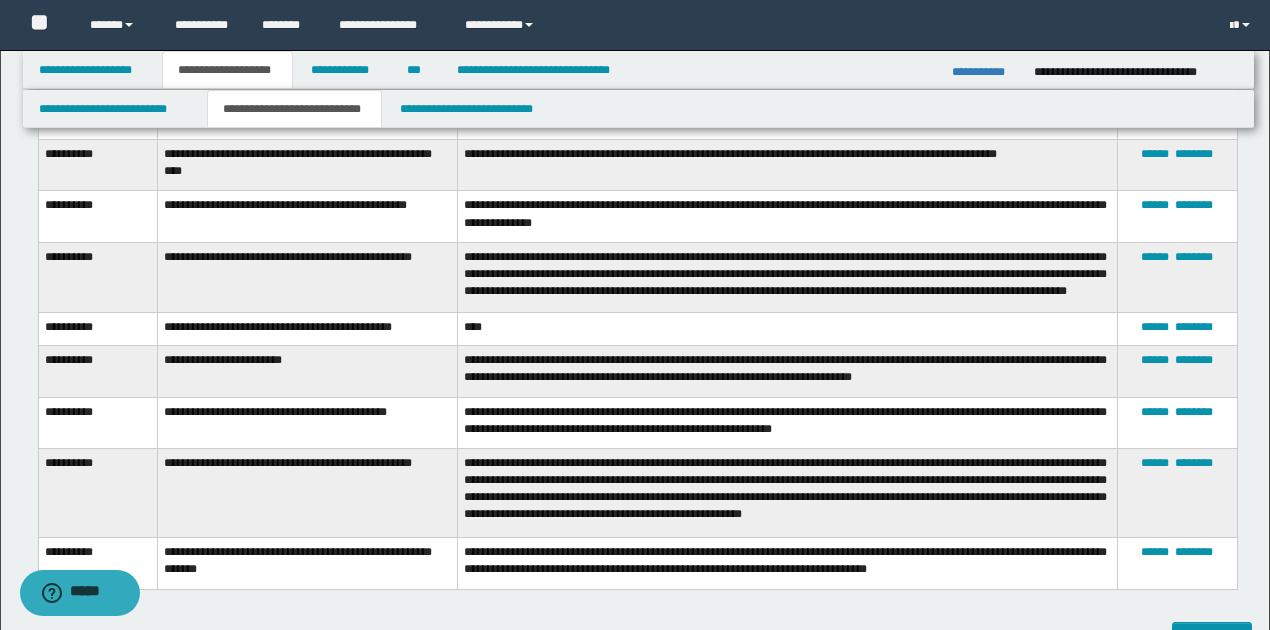 scroll, scrollTop: 2866, scrollLeft: 0, axis: vertical 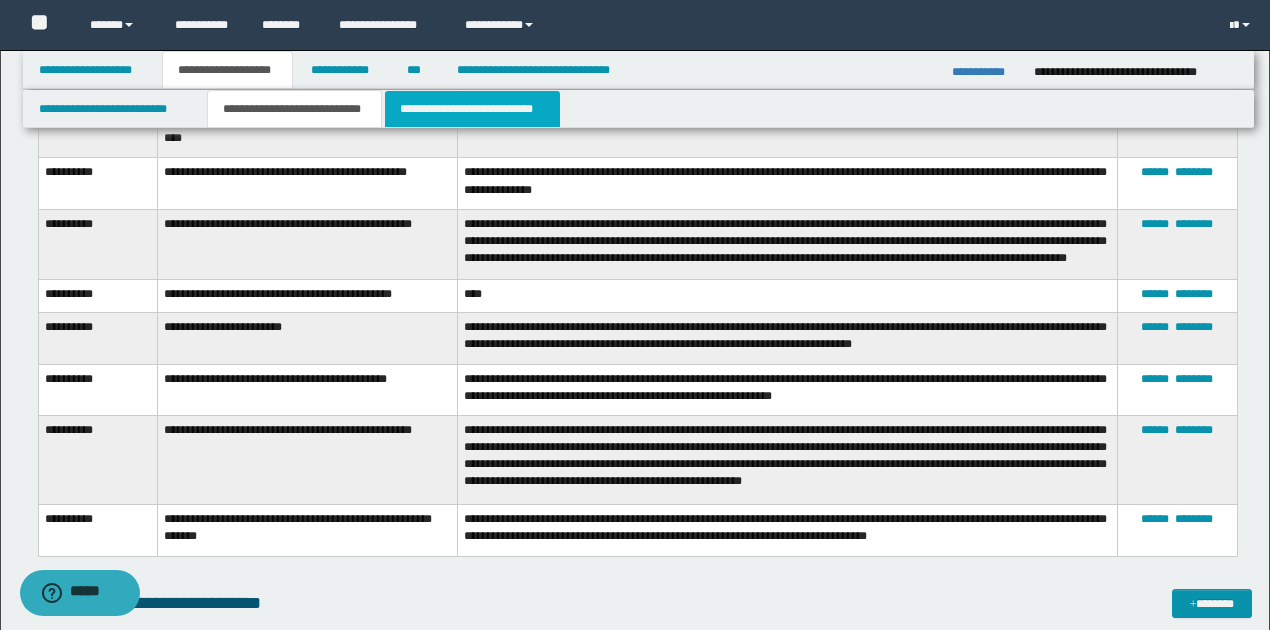 click on "**********" at bounding box center (472, 109) 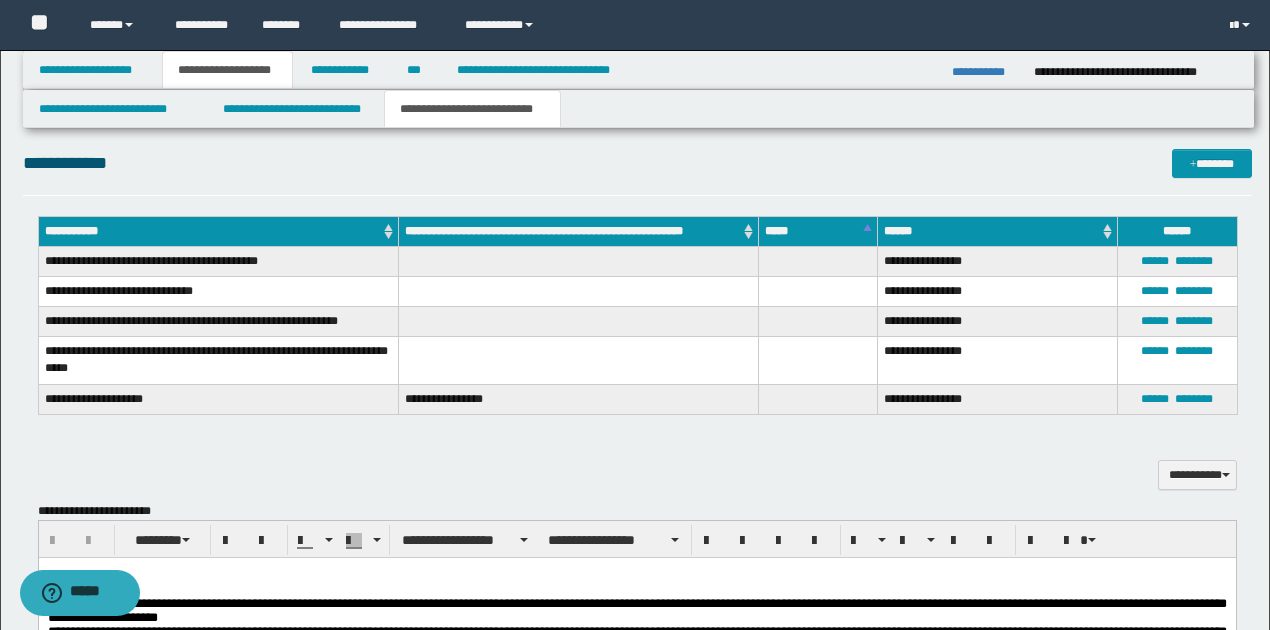 scroll, scrollTop: 1060, scrollLeft: 0, axis: vertical 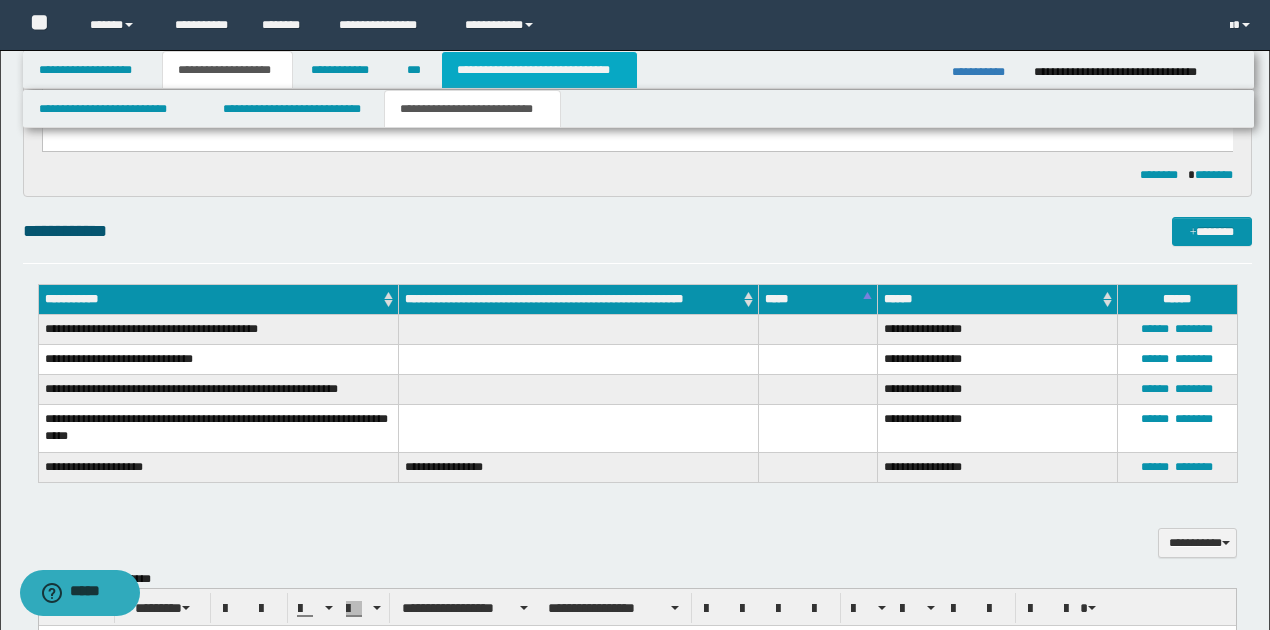 click on "**********" at bounding box center [539, 70] 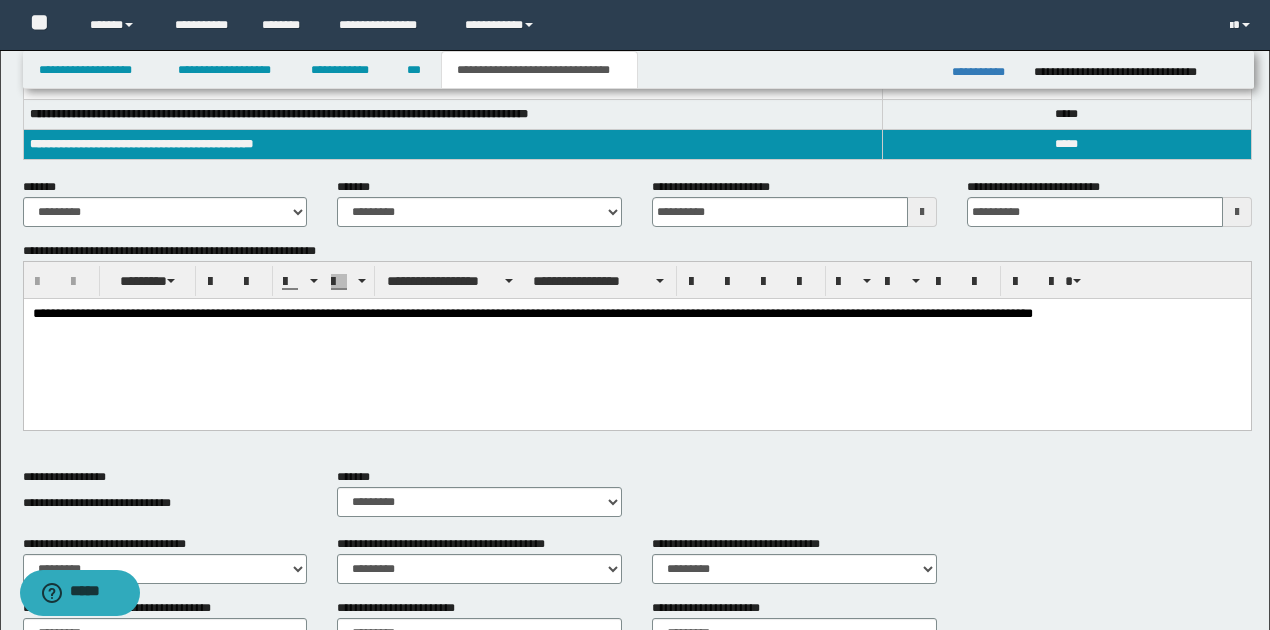 scroll, scrollTop: 350, scrollLeft: 0, axis: vertical 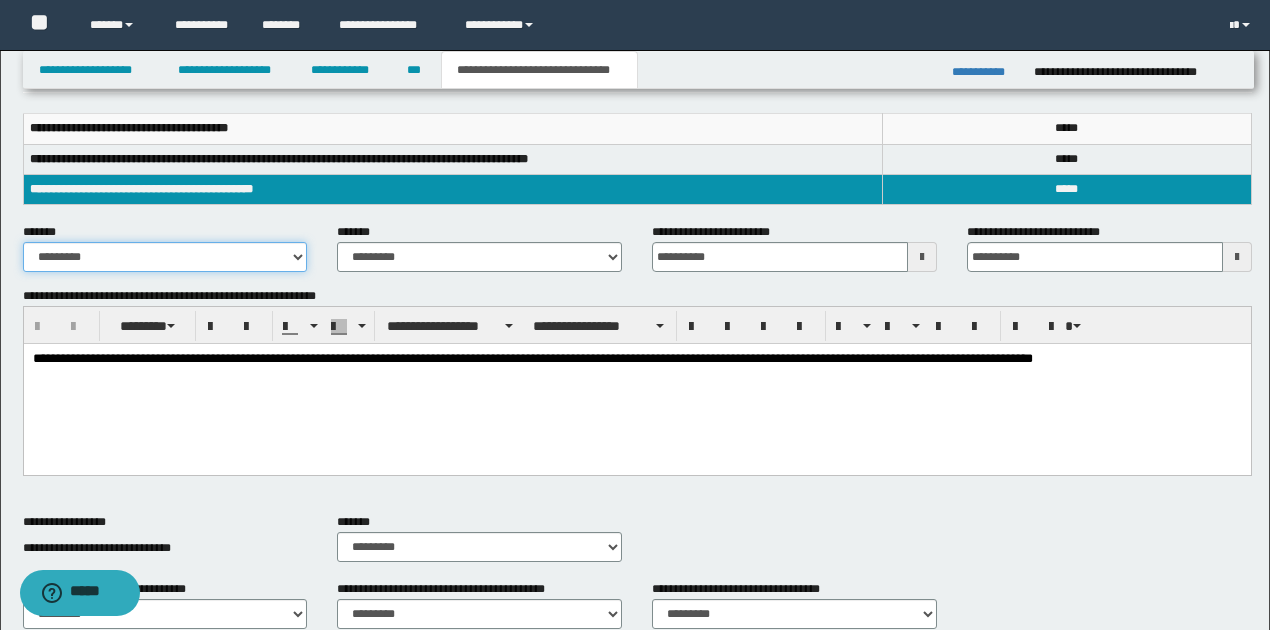 click on "**********" at bounding box center (165, 257) 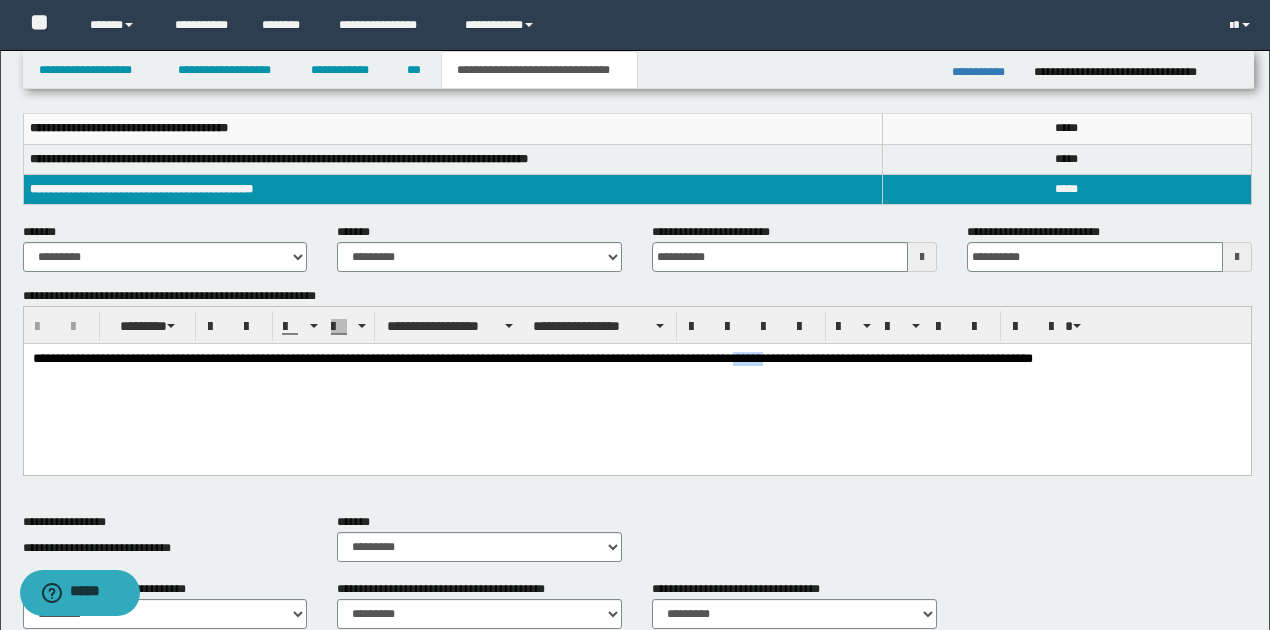 drag, startPoint x: 798, startPoint y: 360, endPoint x: 828, endPoint y: 358, distance: 30.066593 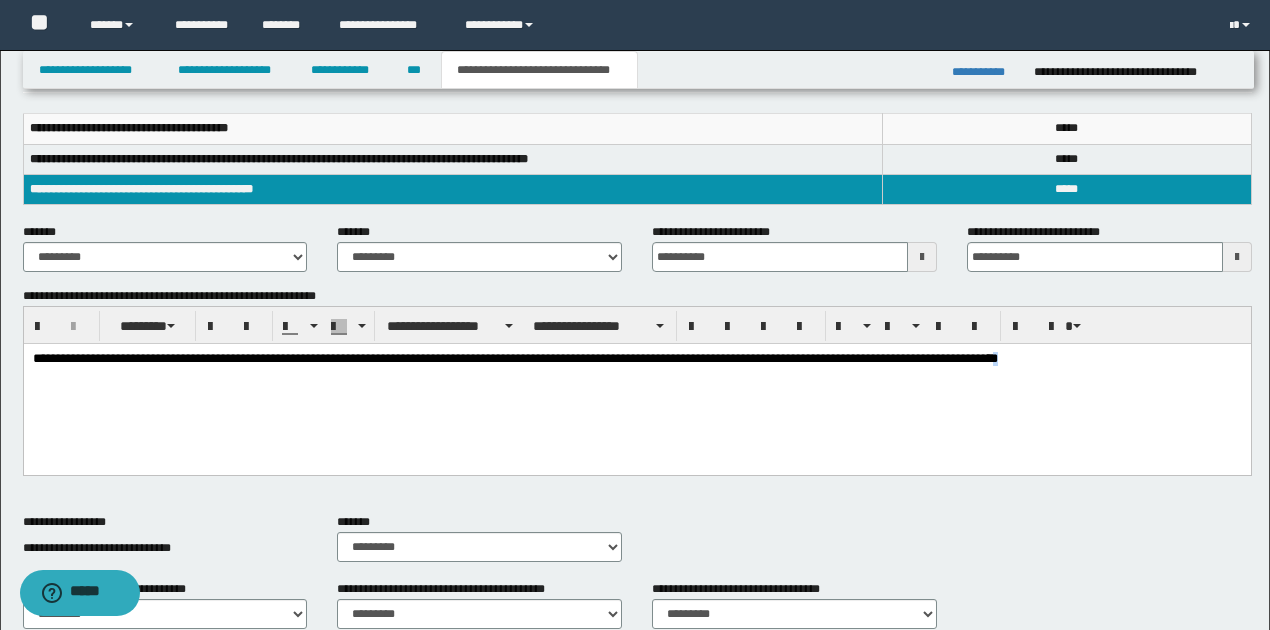 click on "**********" at bounding box center [637, 359] 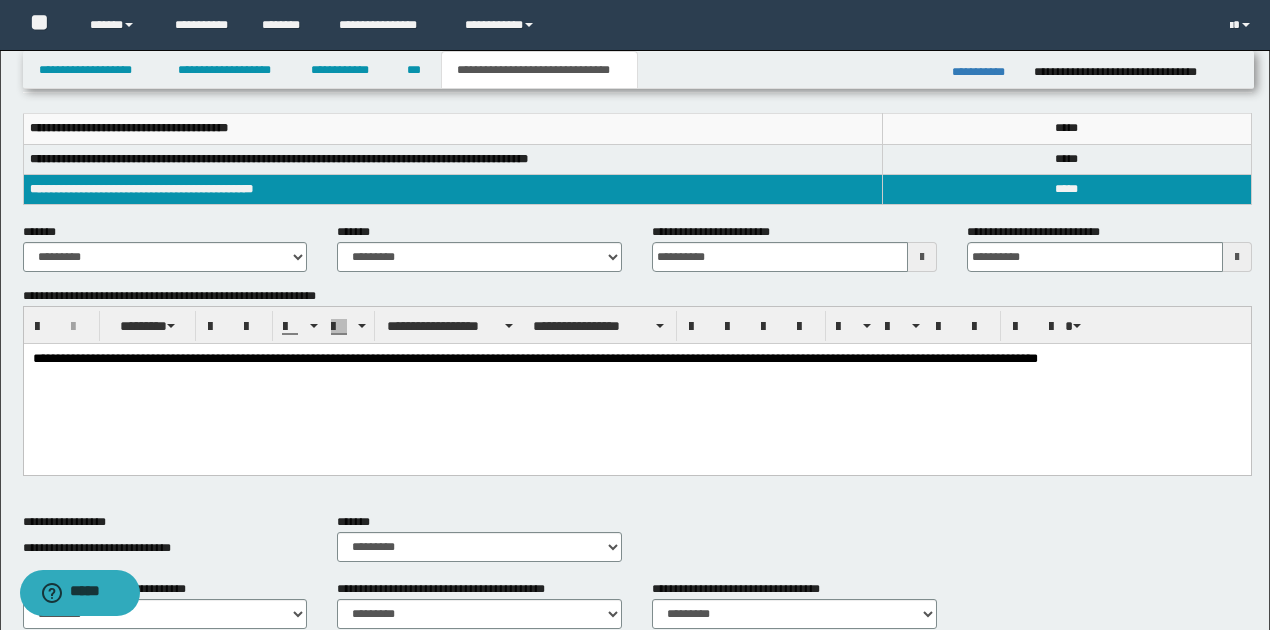 click on "**********" at bounding box center (637, 359) 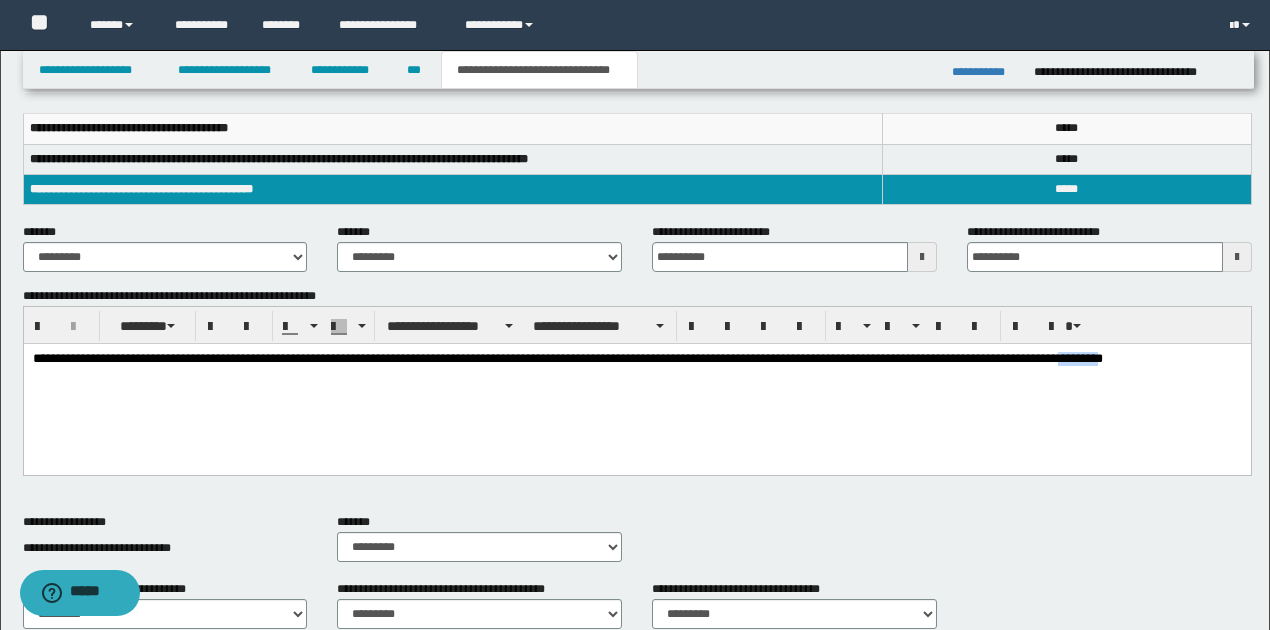 drag, startPoint x: 1139, startPoint y: 360, endPoint x: 1178, endPoint y: 360, distance: 39 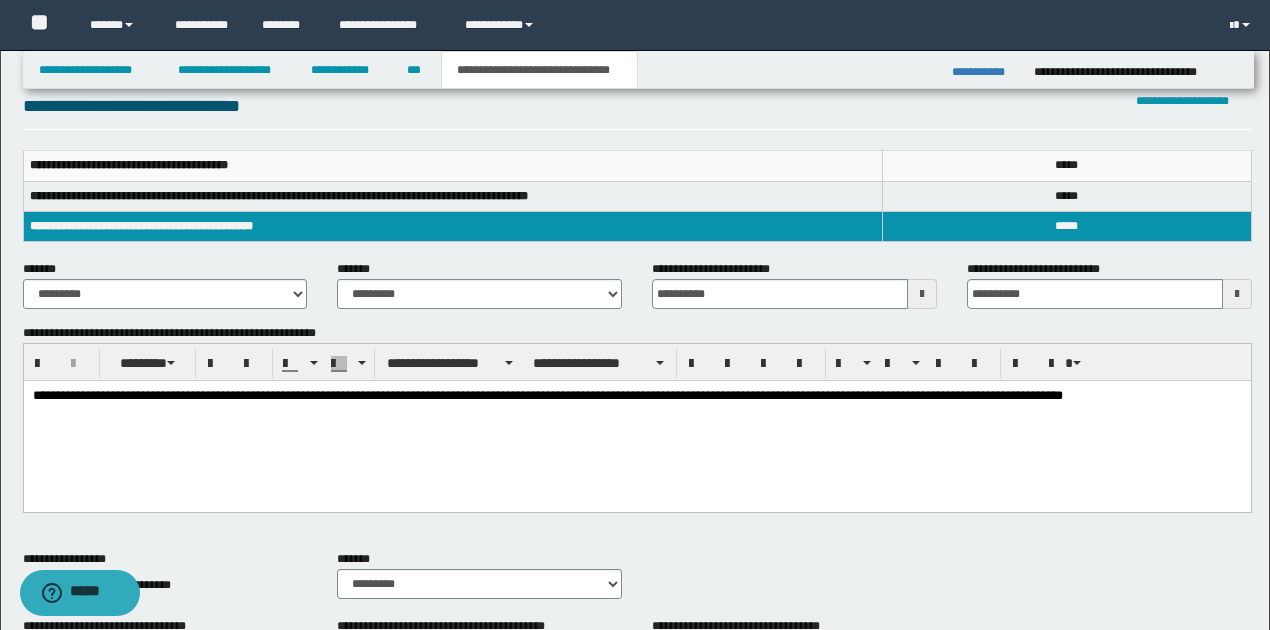 scroll, scrollTop: 284, scrollLeft: 0, axis: vertical 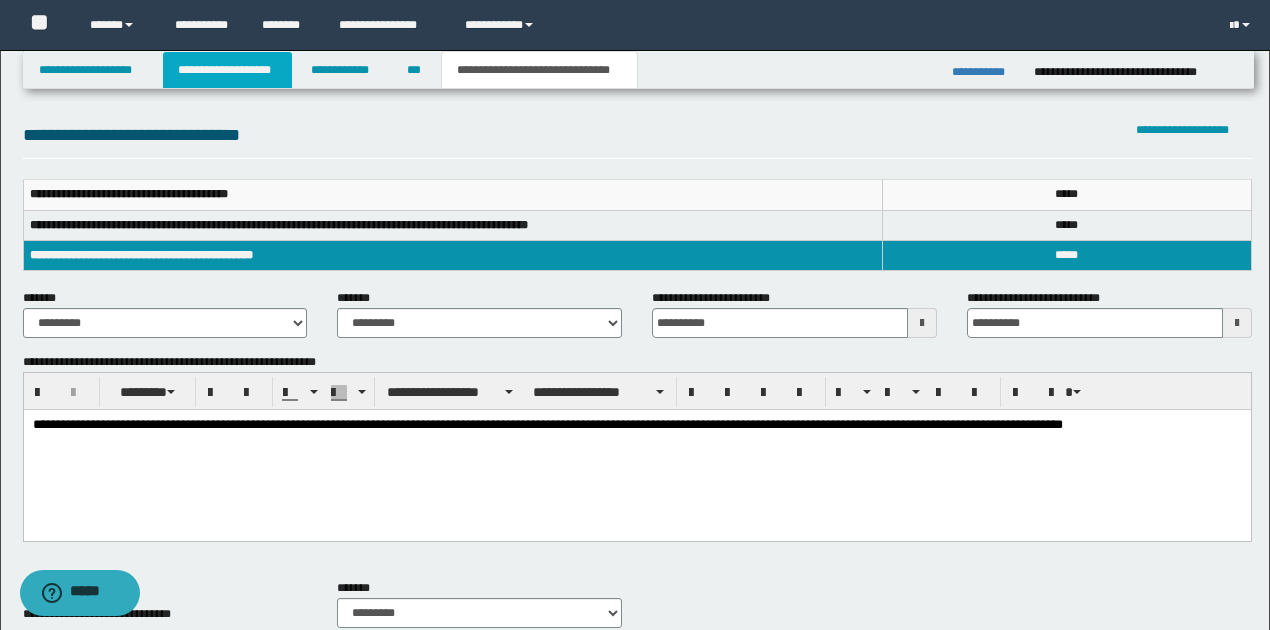 click on "**********" at bounding box center [227, 70] 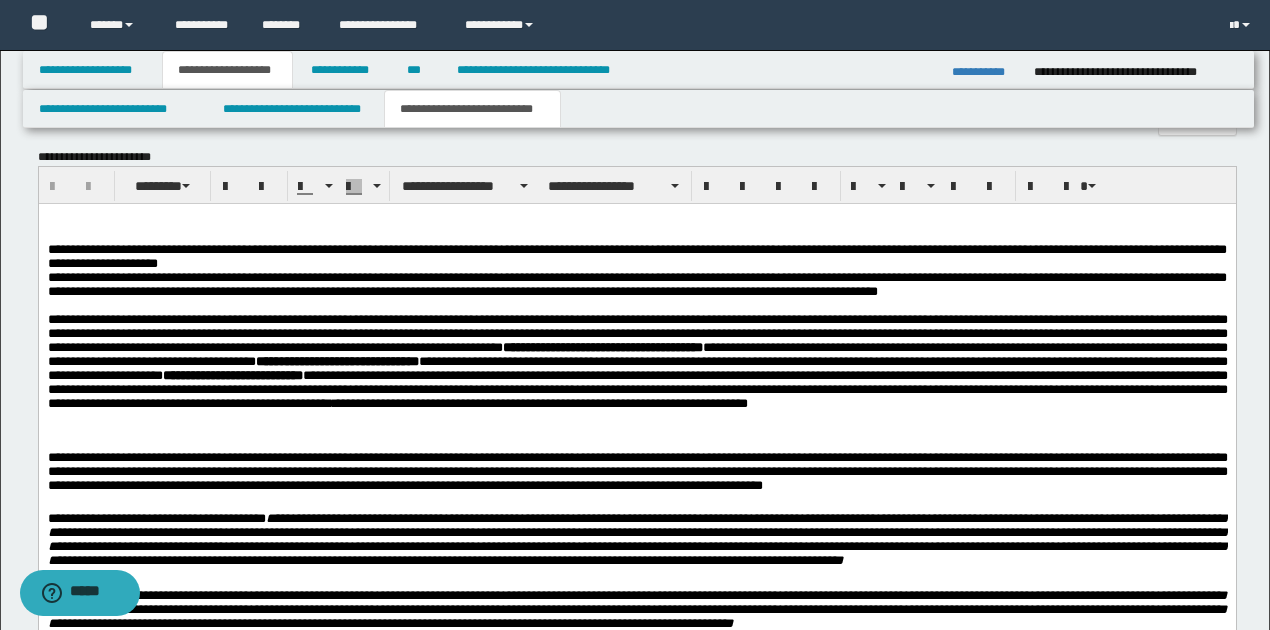 scroll, scrollTop: 1514, scrollLeft: 0, axis: vertical 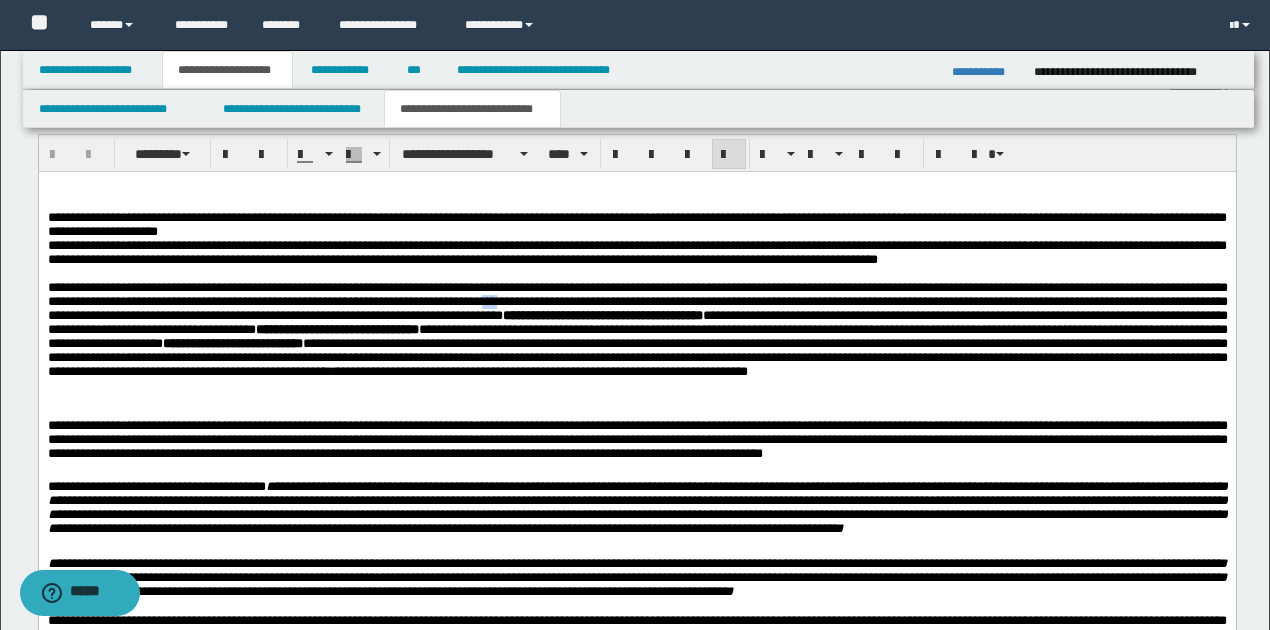 drag, startPoint x: 683, startPoint y: 310, endPoint x: 700, endPoint y: 310, distance: 17 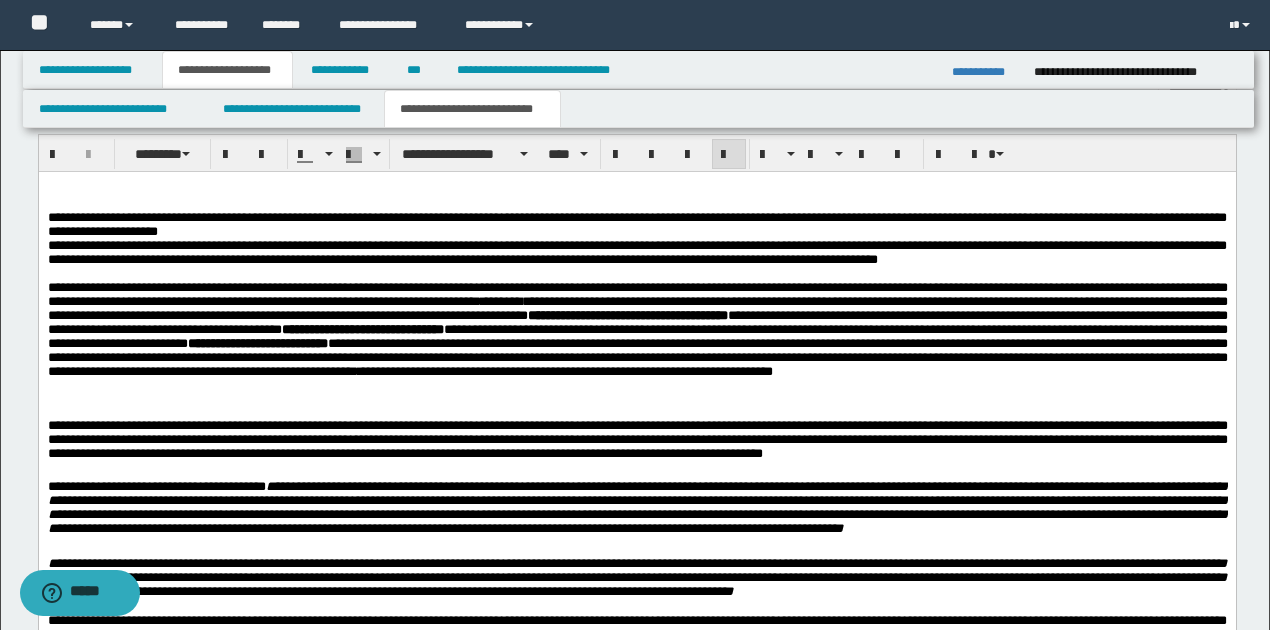 click on "**********" at bounding box center (637, 329) 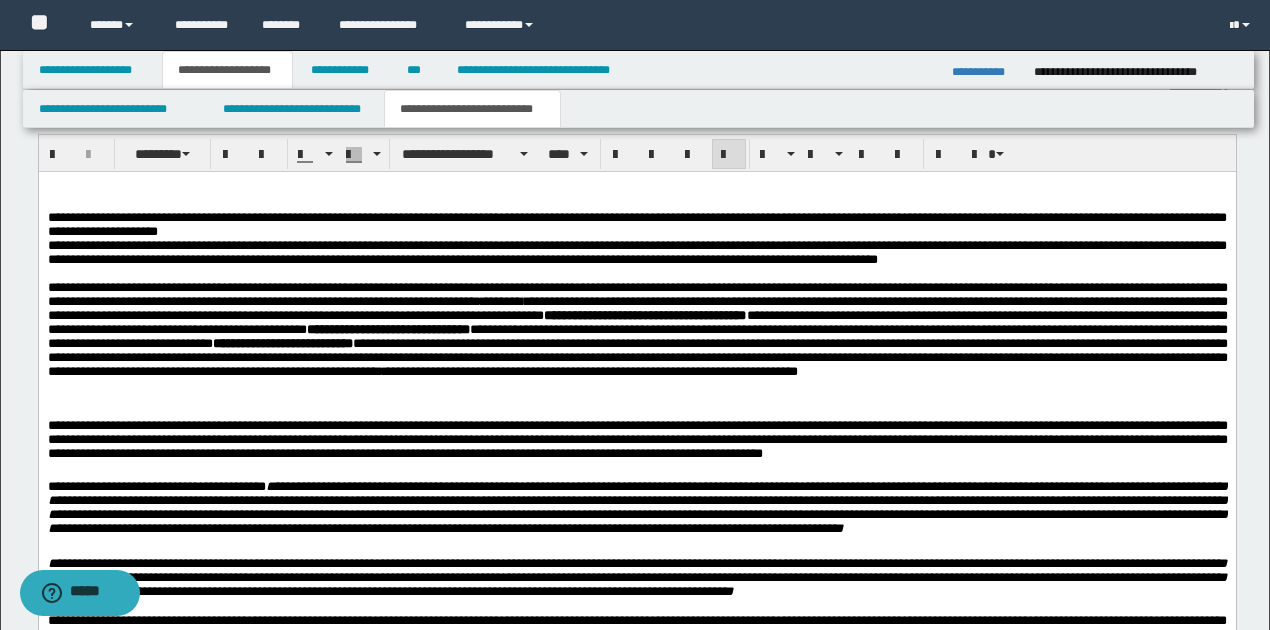click on "**********" at bounding box center (637, 329) 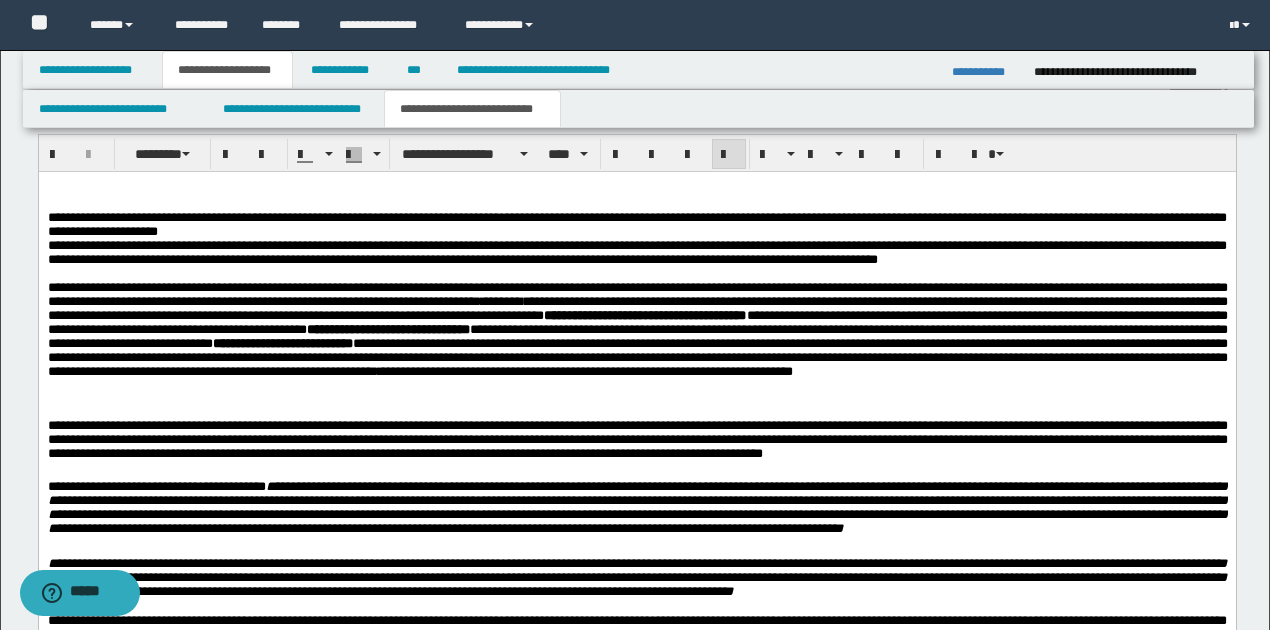click on "**********" at bounding box center (637, 442) 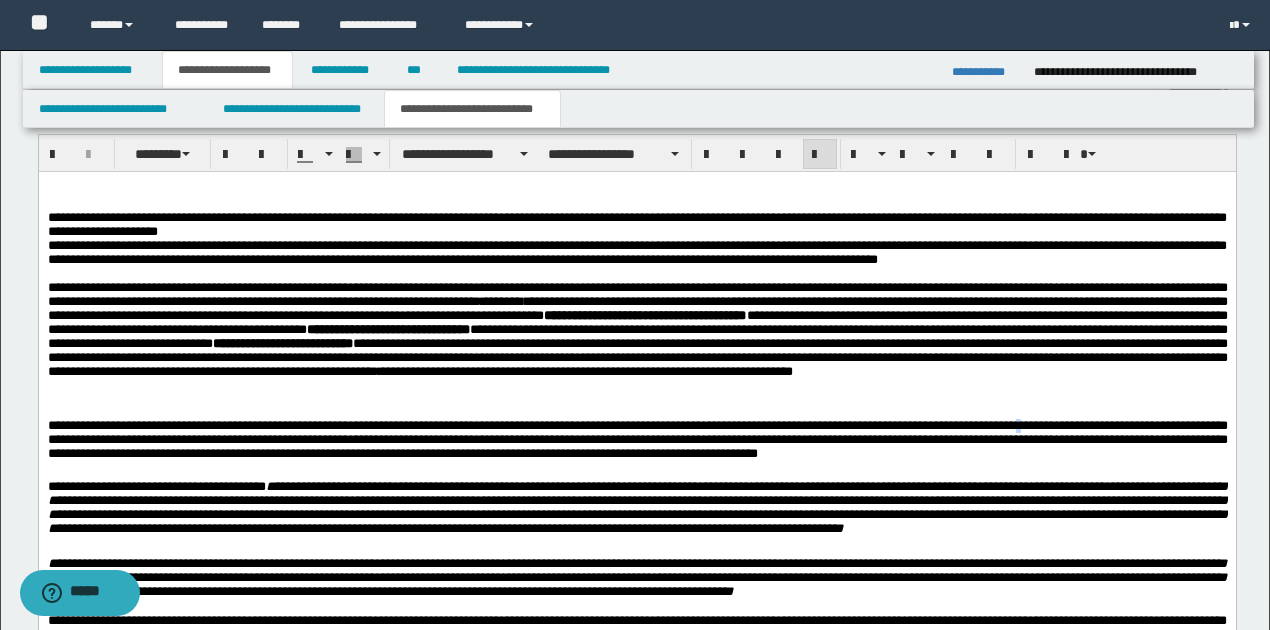 click on "**********" at bounding box center [637, 442] 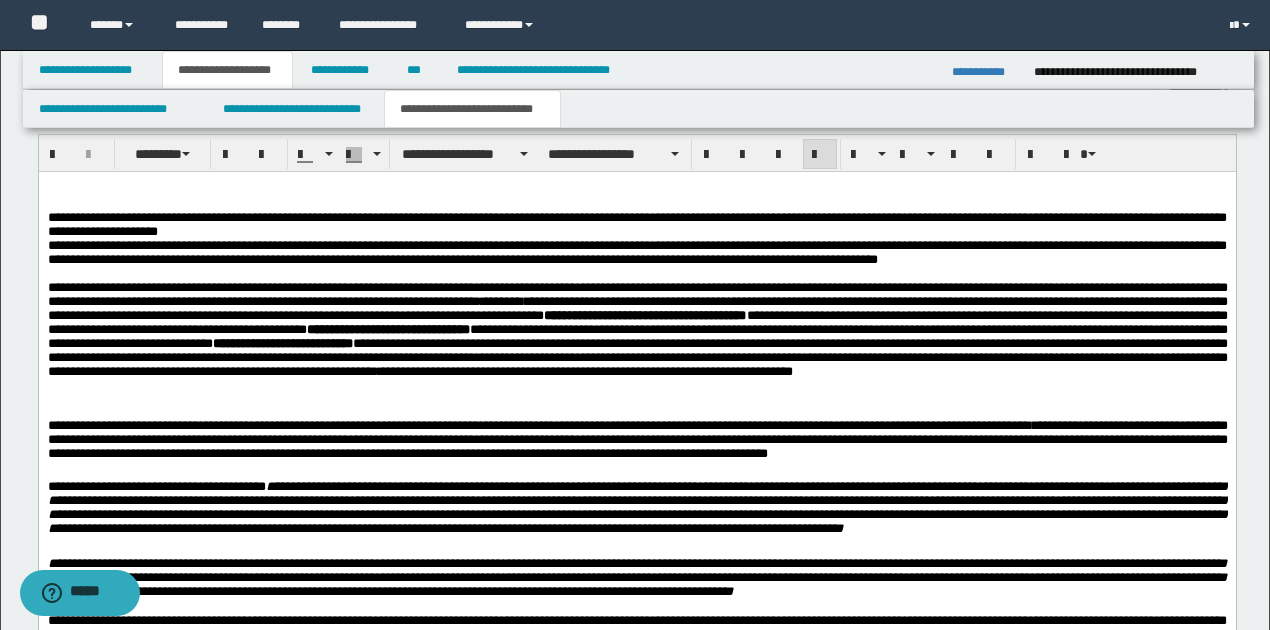 click at bounding box center [637, 472] 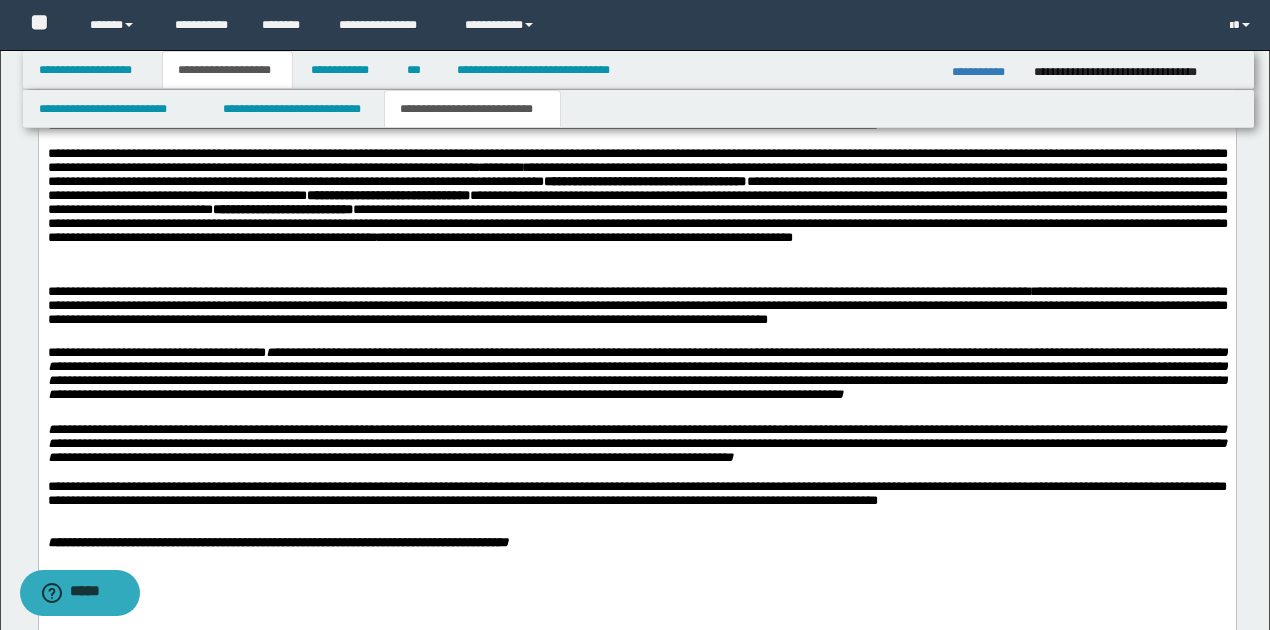 scroll, scrollTop: 1714, scrollLeft: 0, axis: vertical 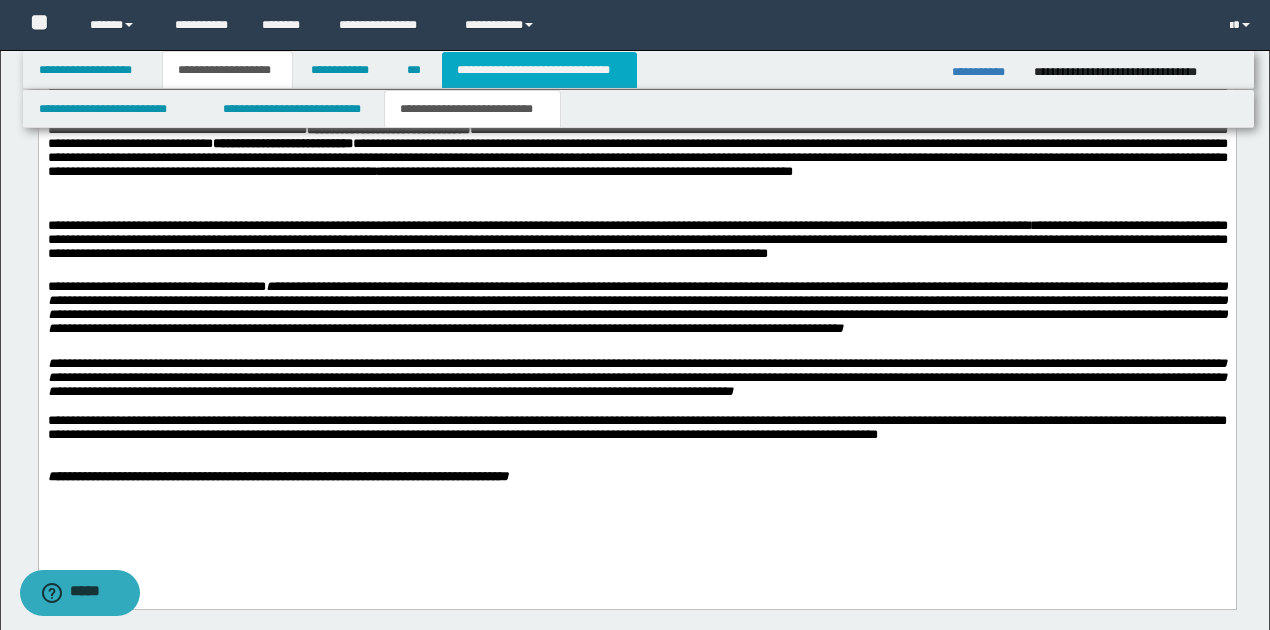 click on "**********" at bounding box center [539, 70] 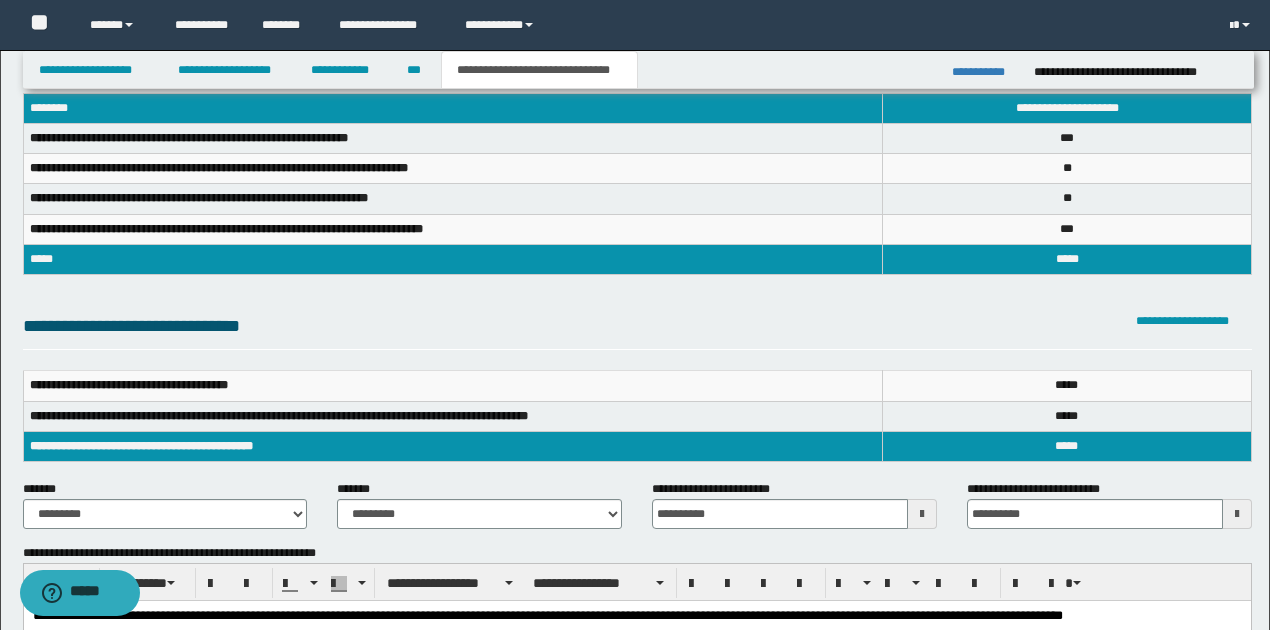 scroll, scrollTop: 133, scrollLeft: 0, axis: vertical 